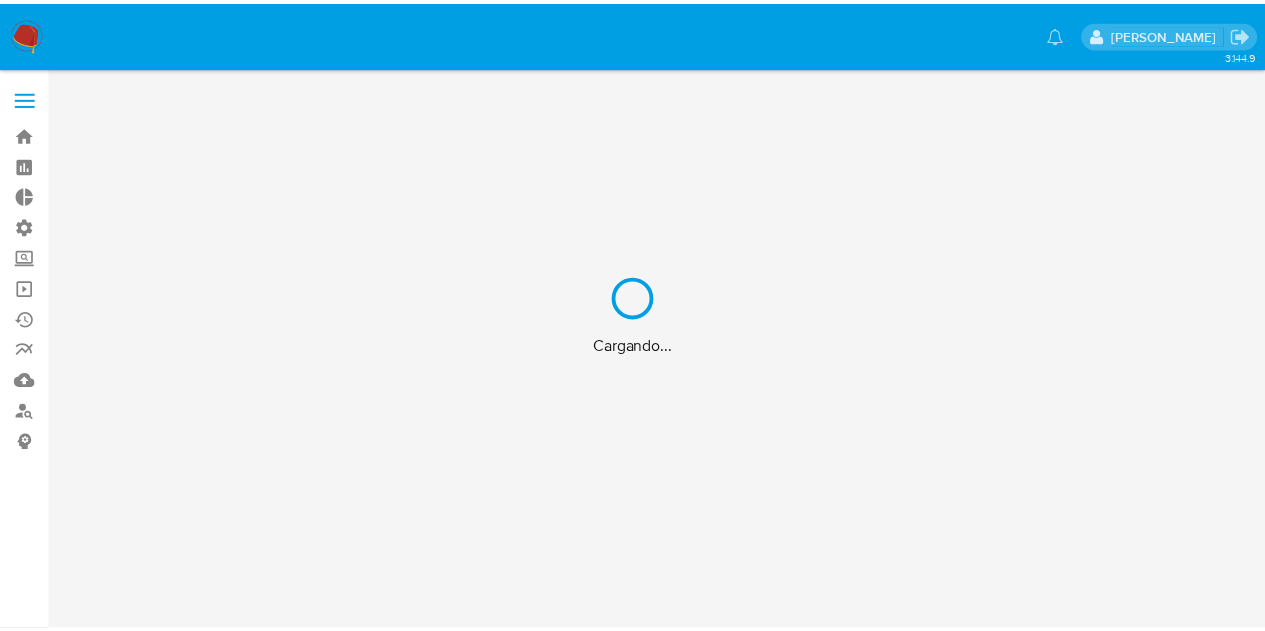 scroll, scrollTop: 0, scrollLeft: 0, axis: both 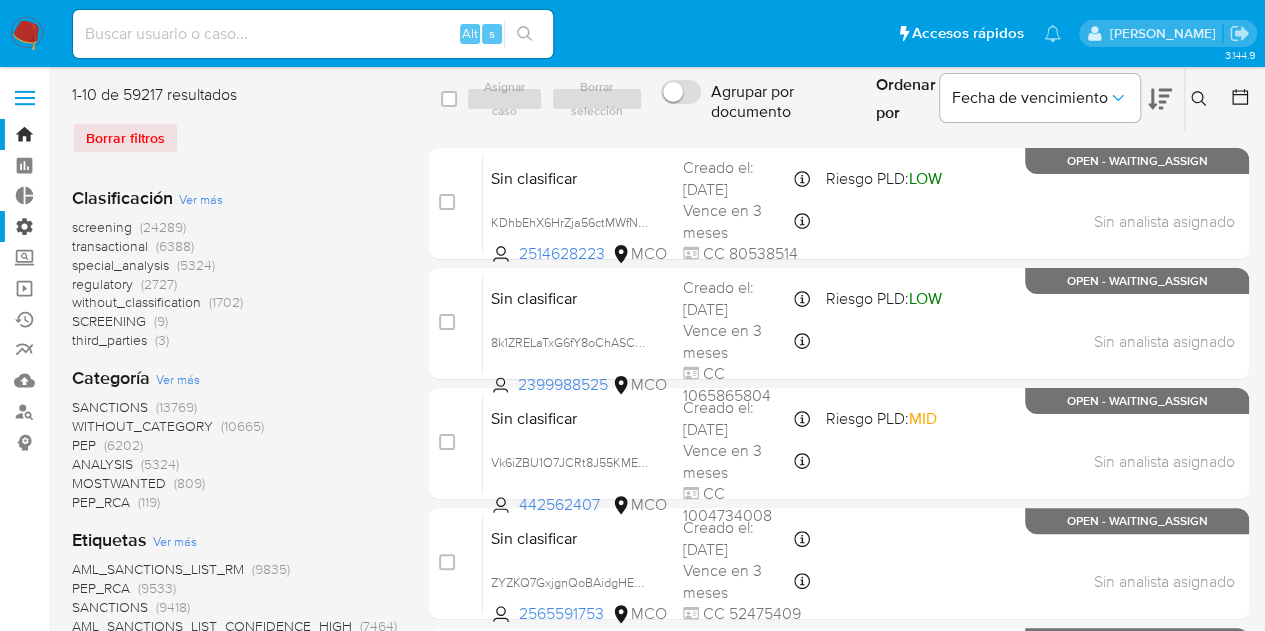 click on "Administración" at bounding box center [119, 226] 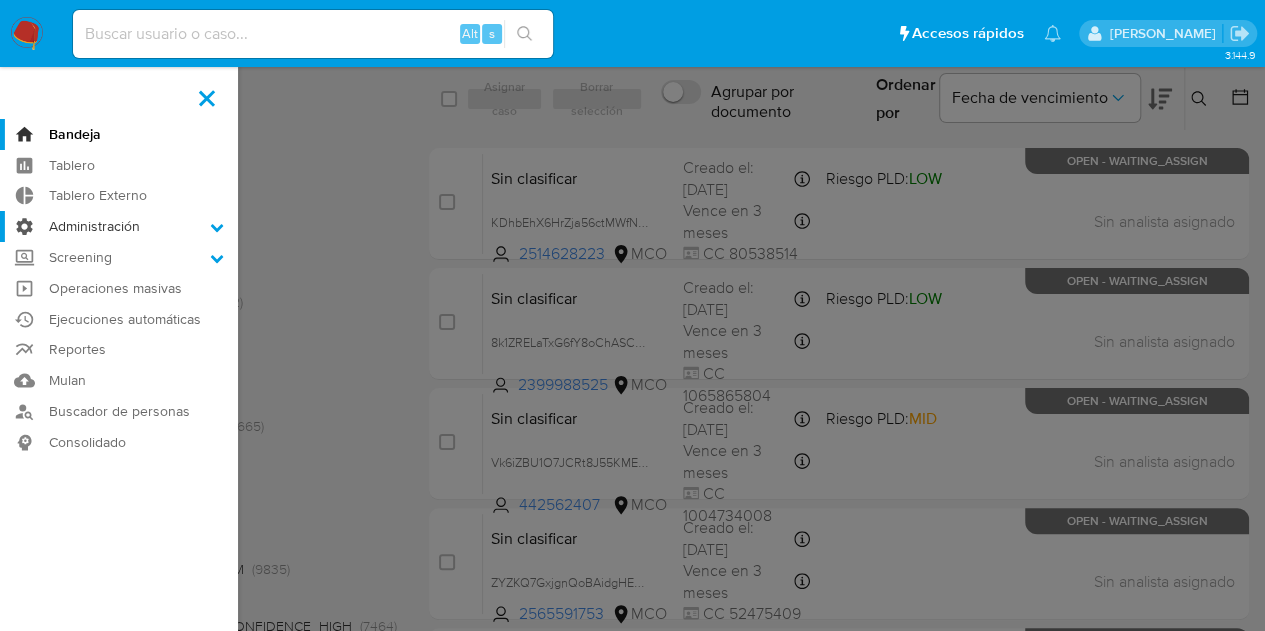 click on "Administración" at bounding box center [0, 0] 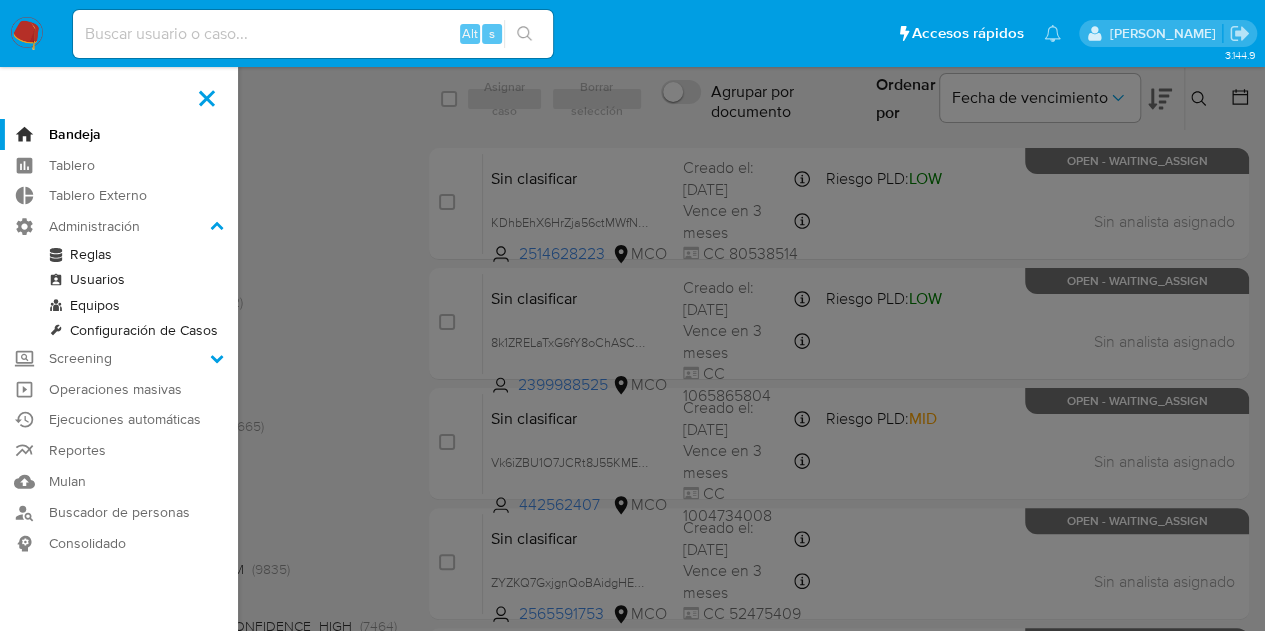 click on "Configuración de Casos" at bounding box center (119, 330) 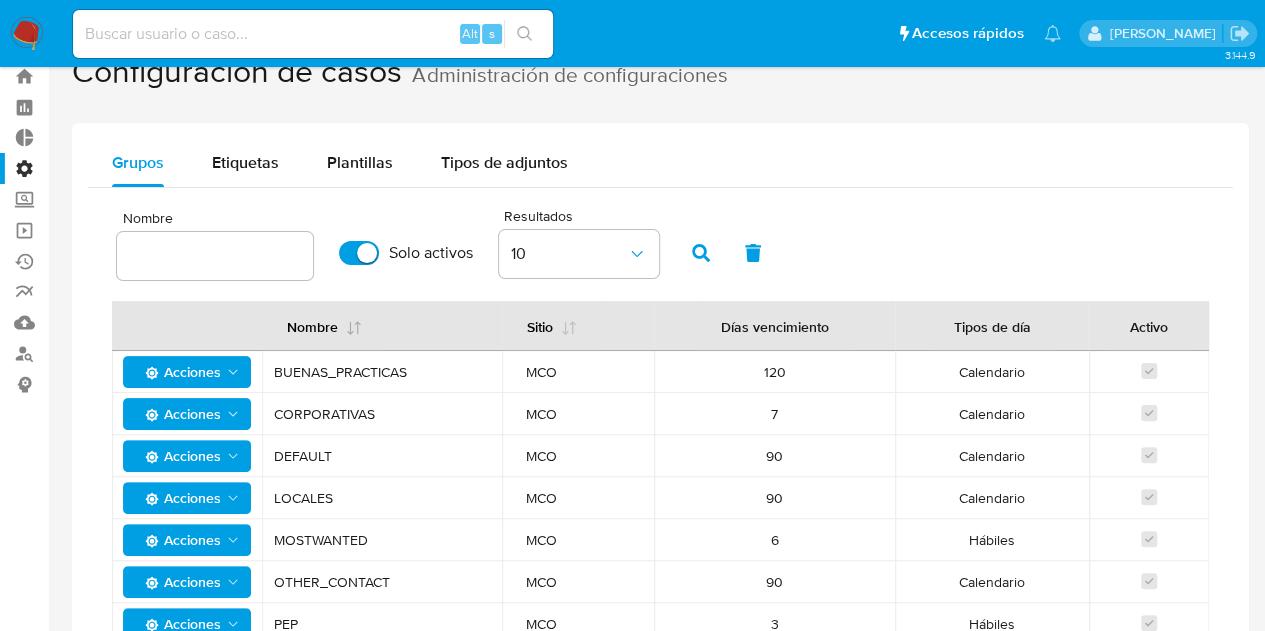 scroll, scrollTop: 0, scrollLeft: 0, axis: both 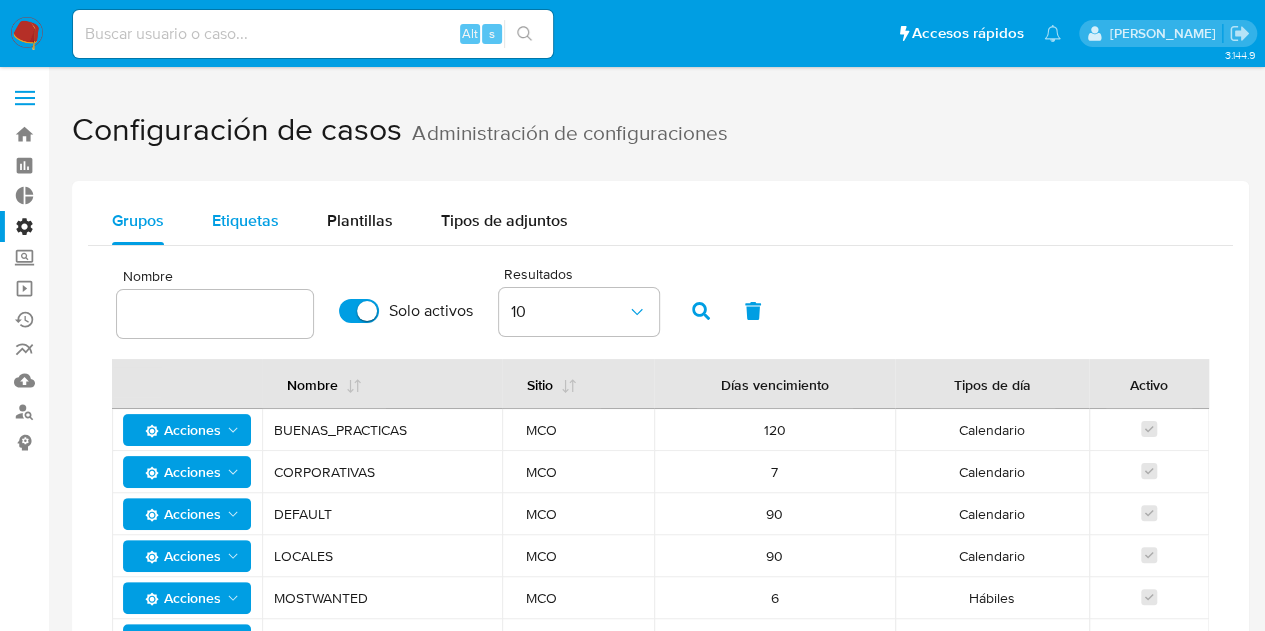 click on "Etiquetas" at bounding box center [245, 220] 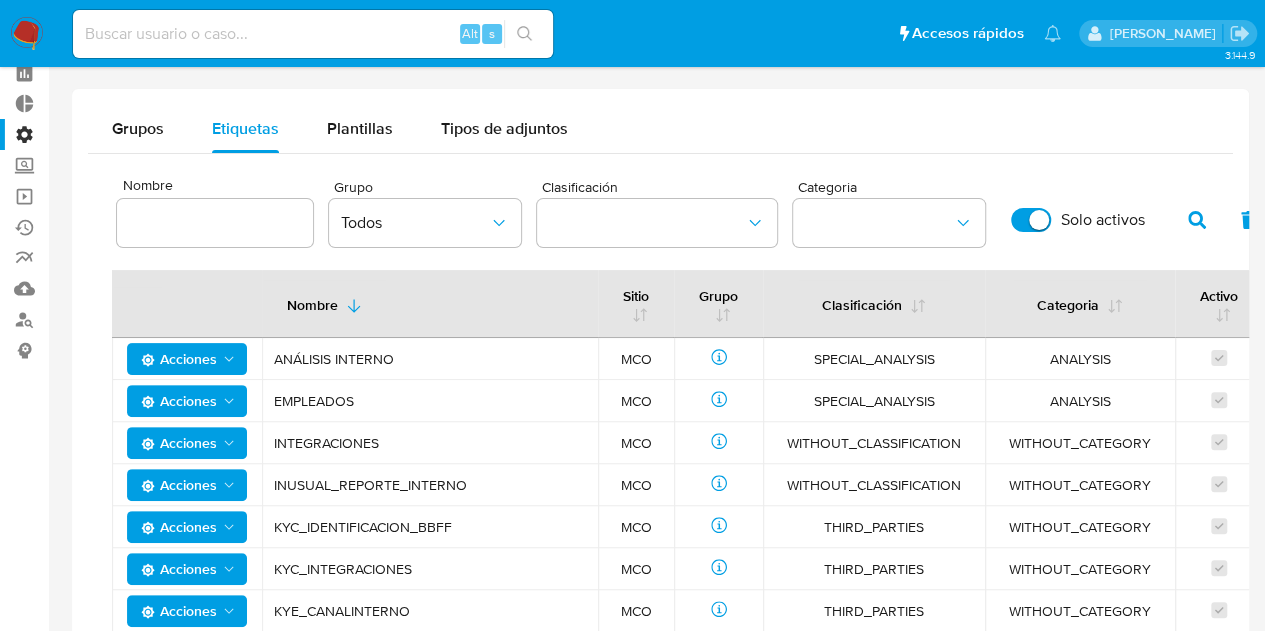 scroll, scrollTop: 0, scrollLeft: 0, axis: both 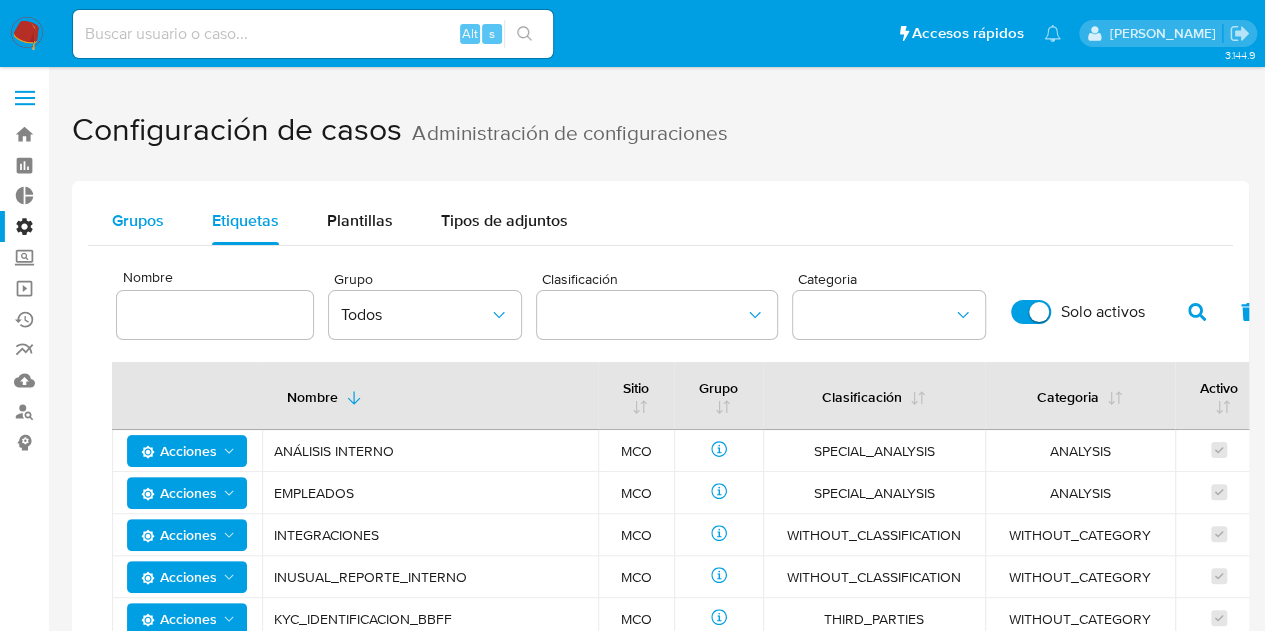 click on "Grupos" at bounding box center (138, 220) 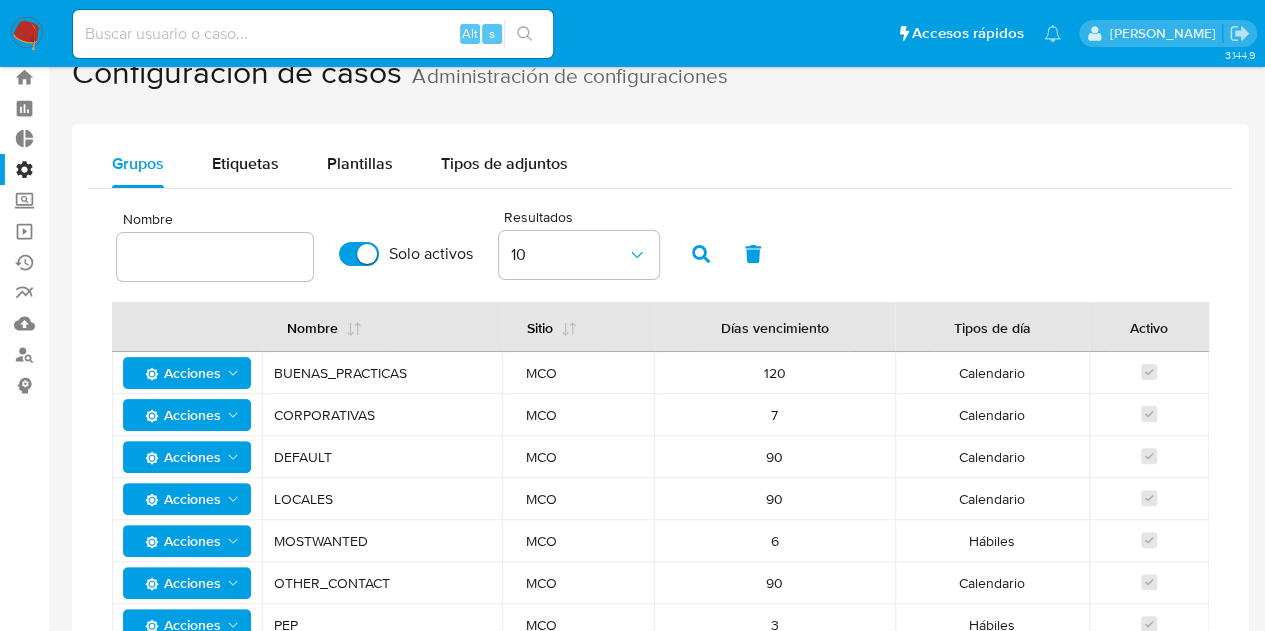 scroll, scrollTop: 0, scrollLeft: 0, axis: both 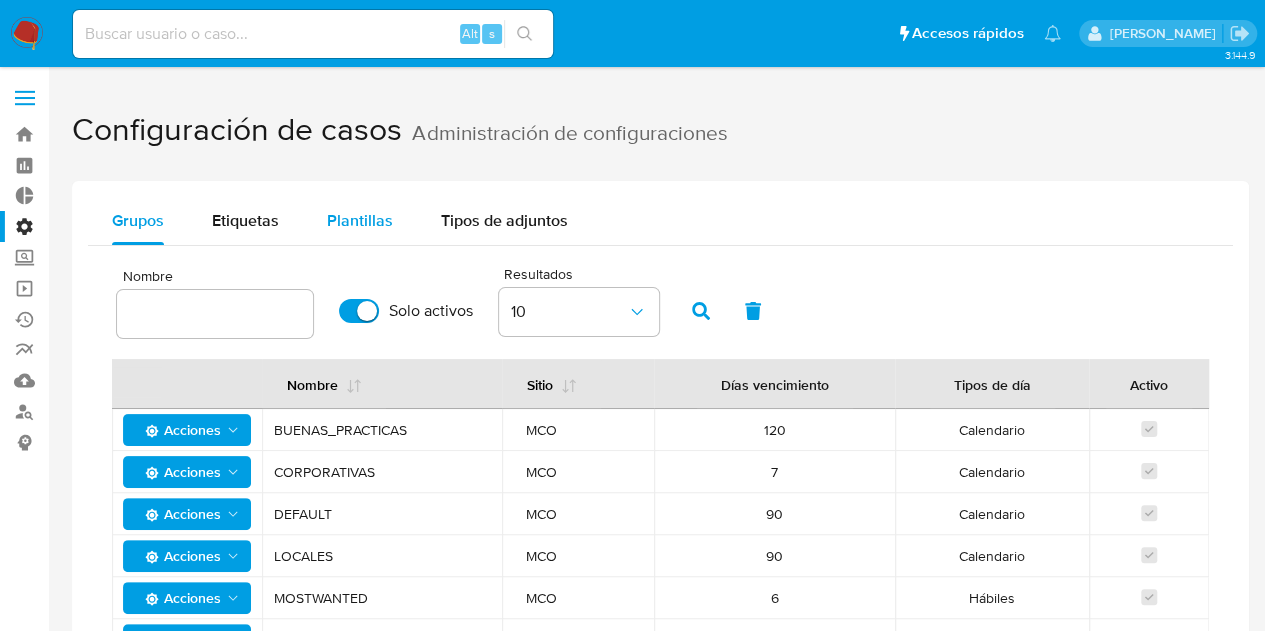 click on "Plantillas" at bounding box center [360, 220] 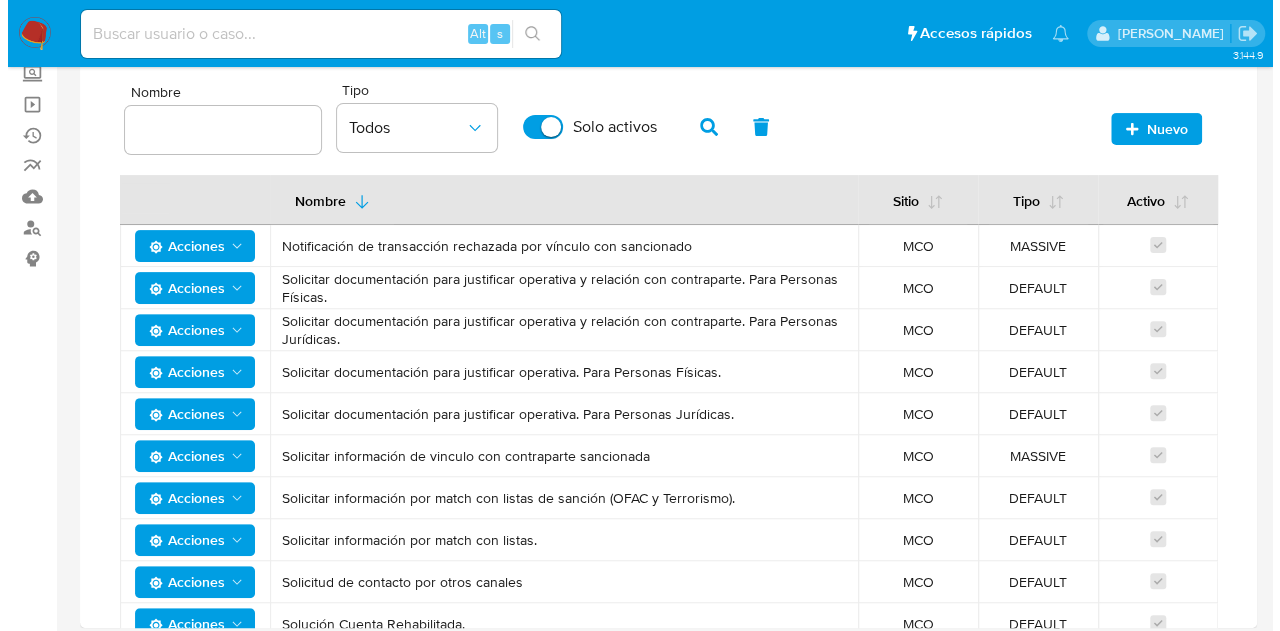 scroll, scrollTop: 192, scrollLeft: 0, axis: vertical 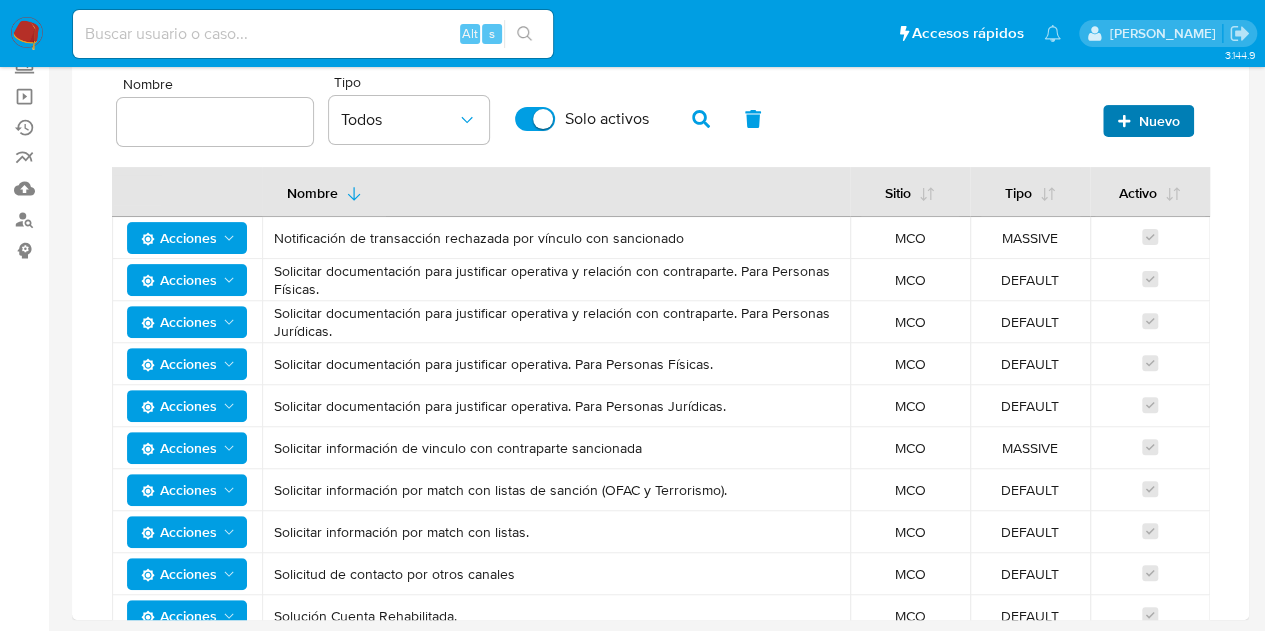 click on "Nuevo" at bounding box center [1159, 121] 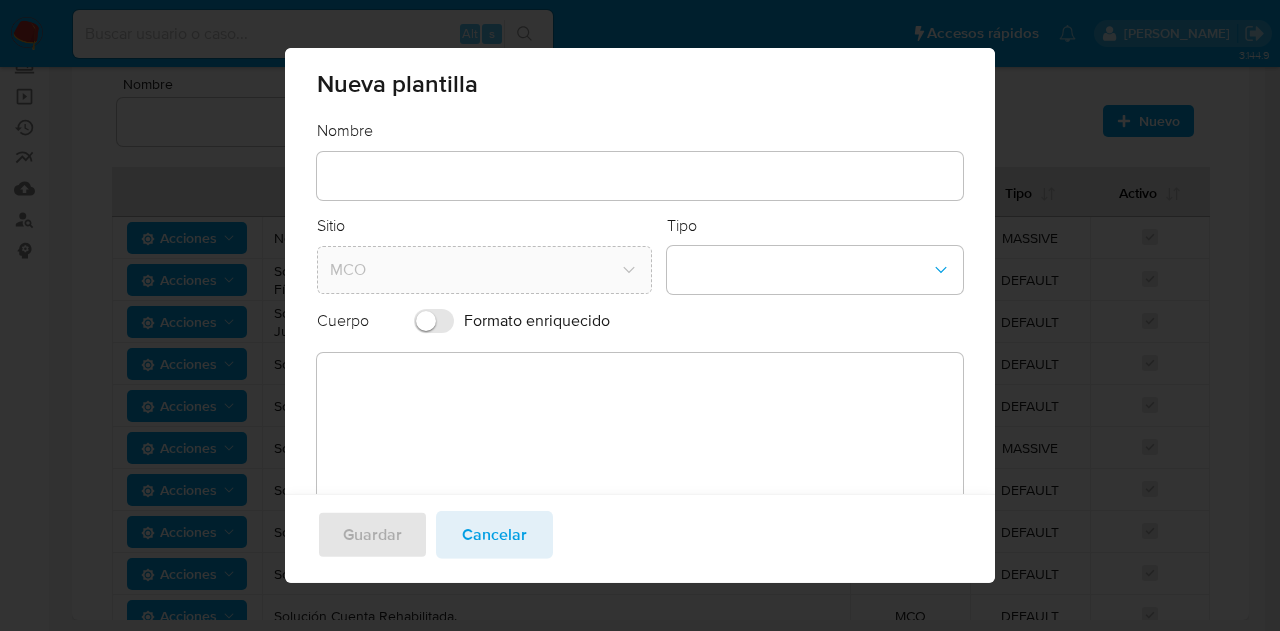 click at bounding box center [640, 176] 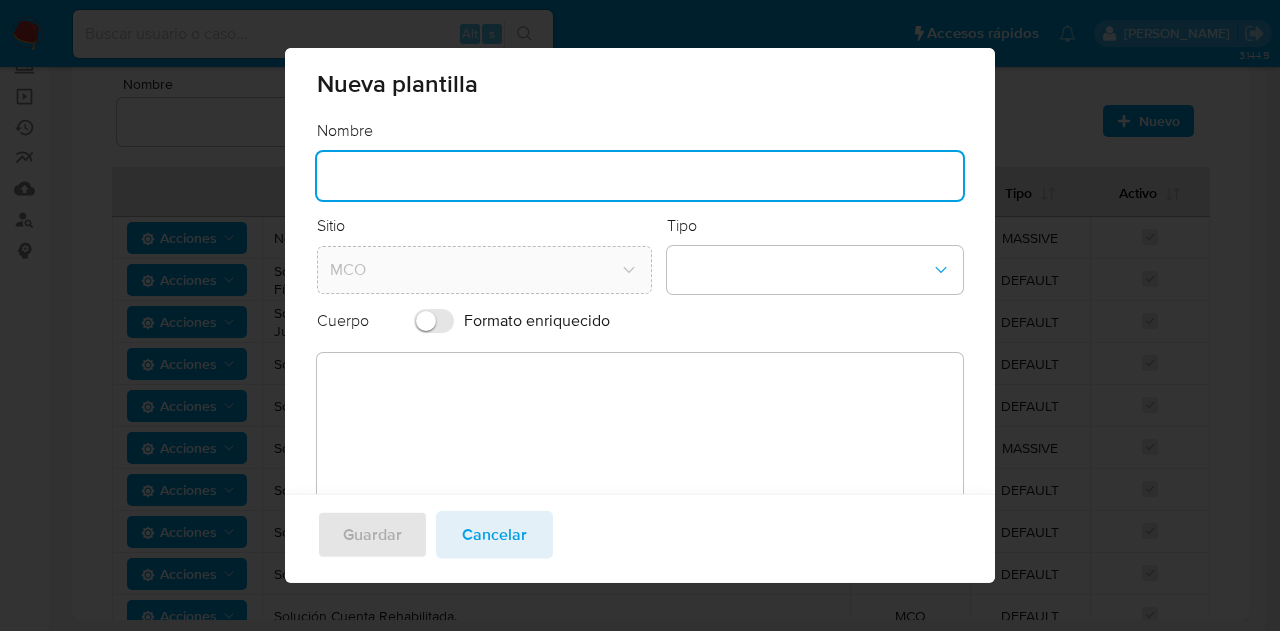 click at bounding box center [640, 176] 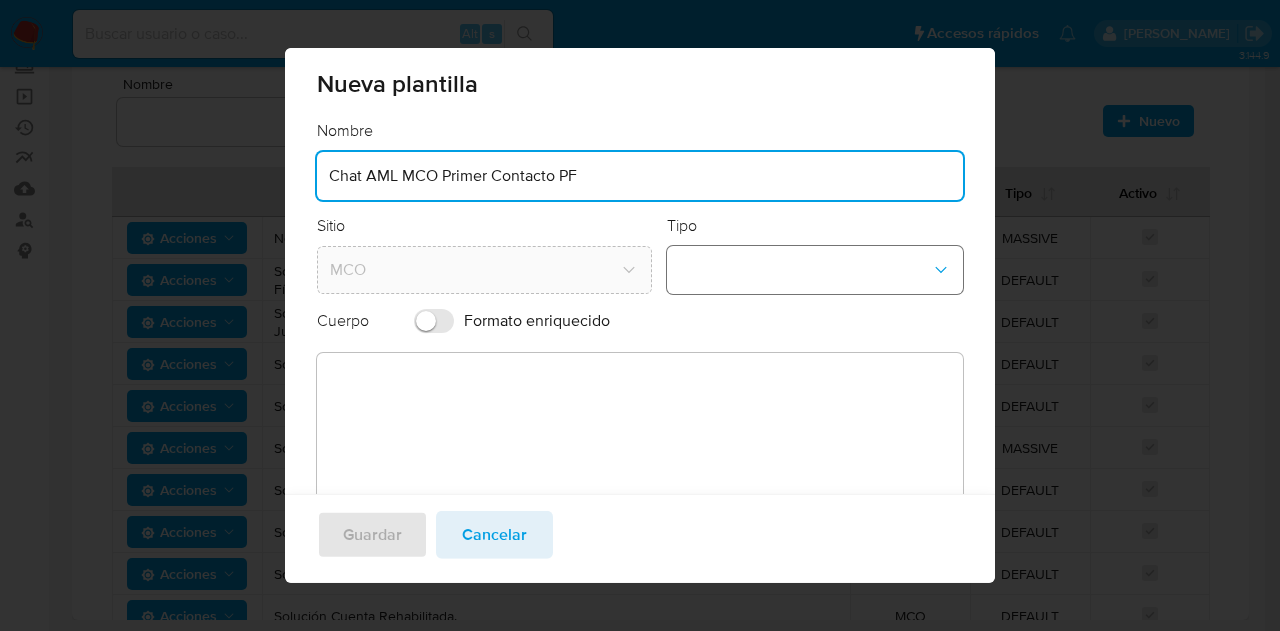 type on "Chat AML MCO Primer Contacto PF" 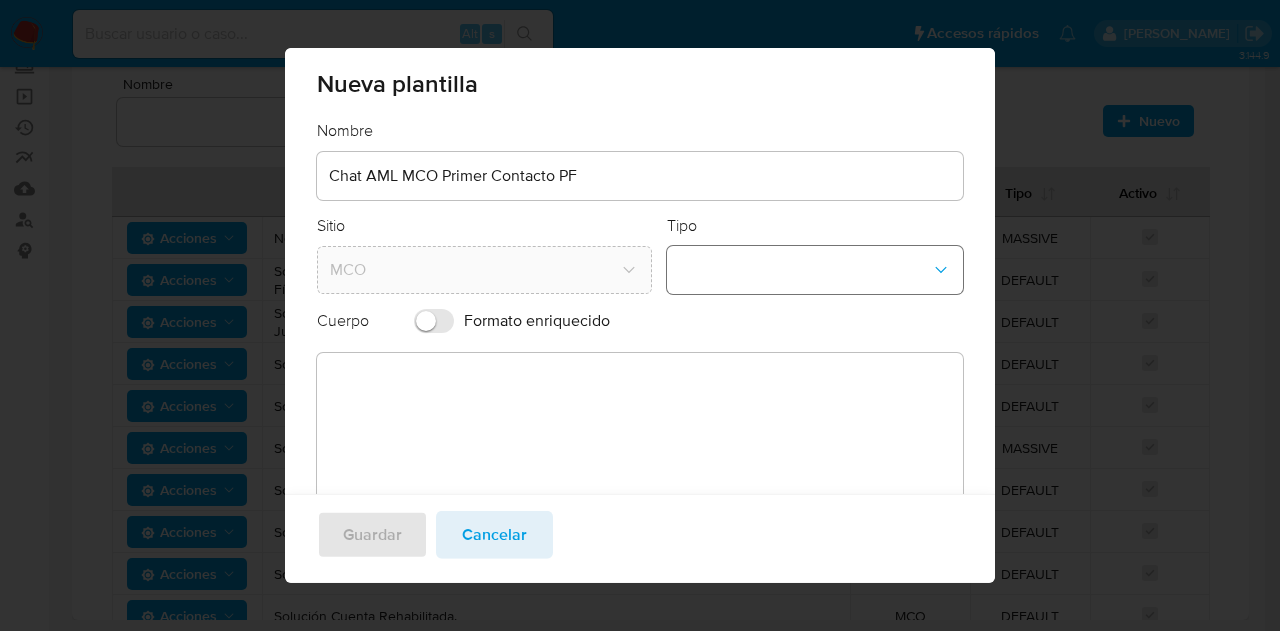 click at bounding box center [815, 270] 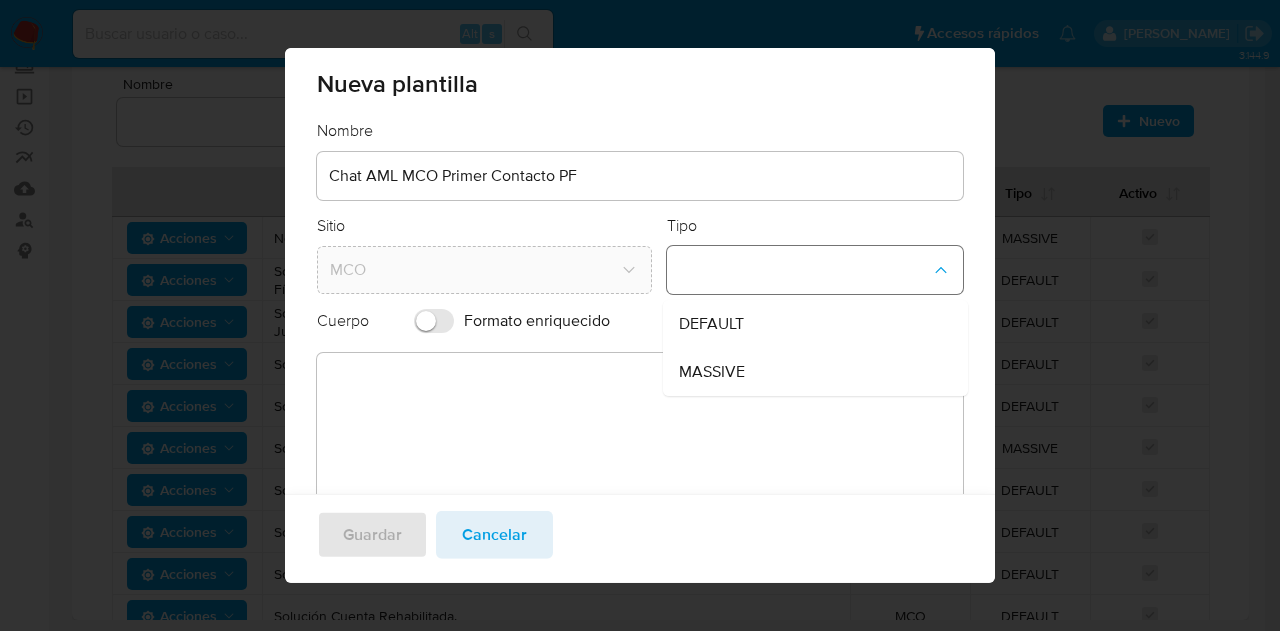 click at bounding box center (815, 270) 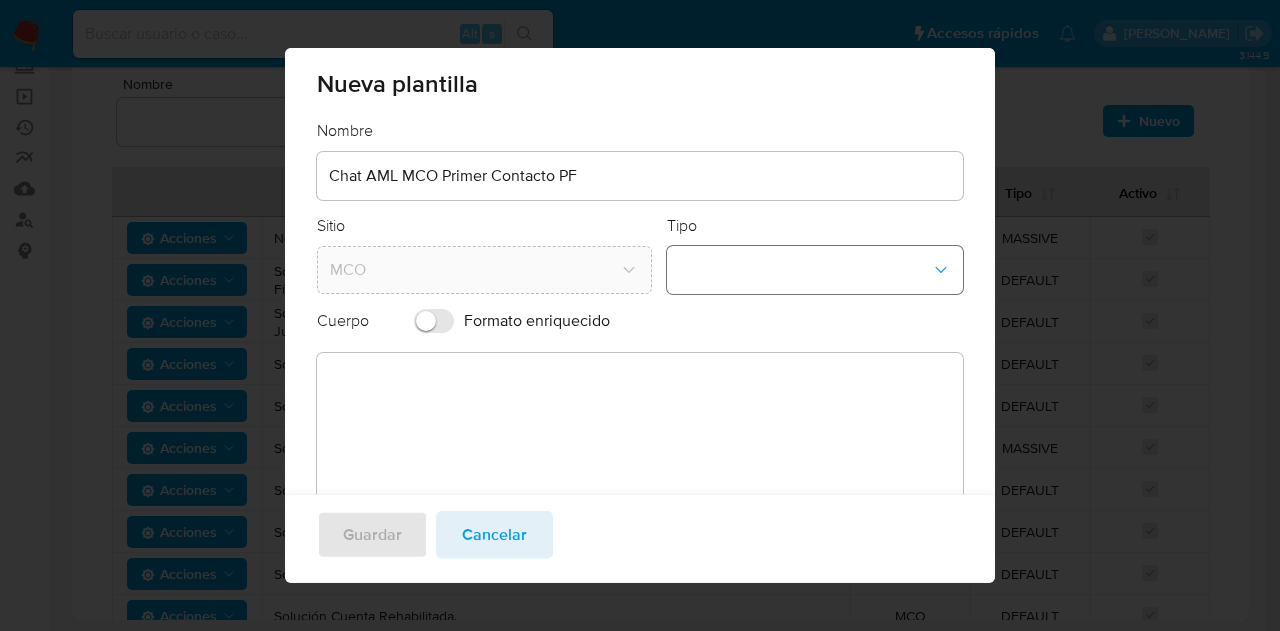 click at bounding box center (815, 270) 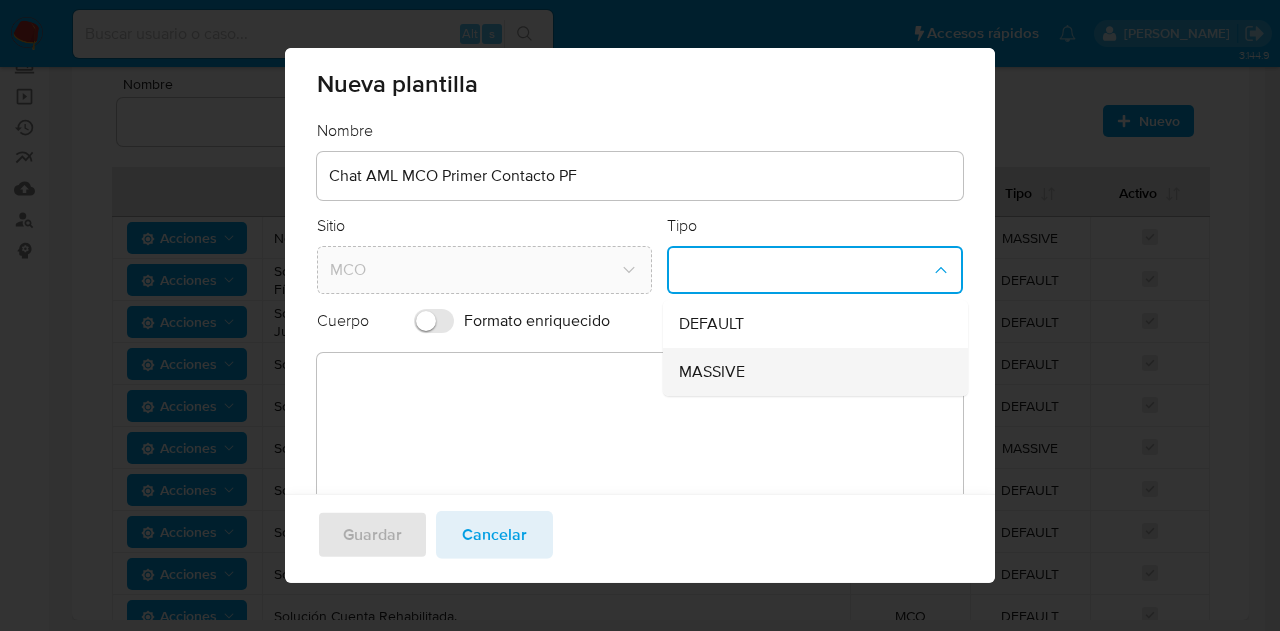 click on "MASSIVE" at bounding box center [809, 372] 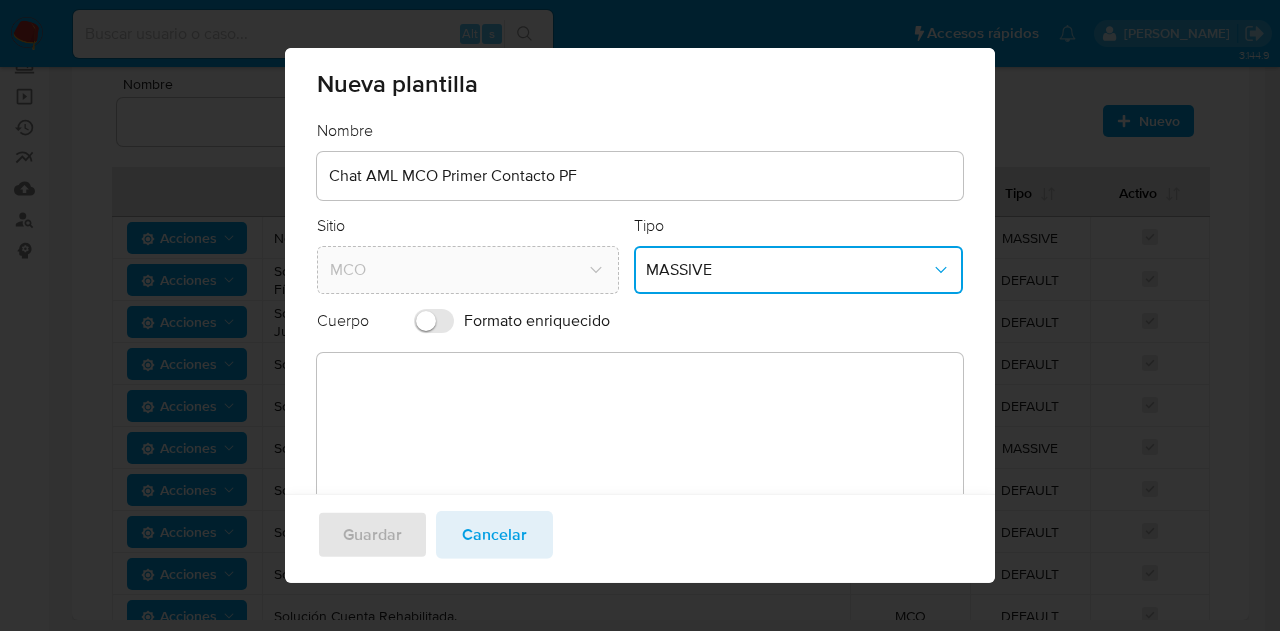 click at bounding box center [640, 441] 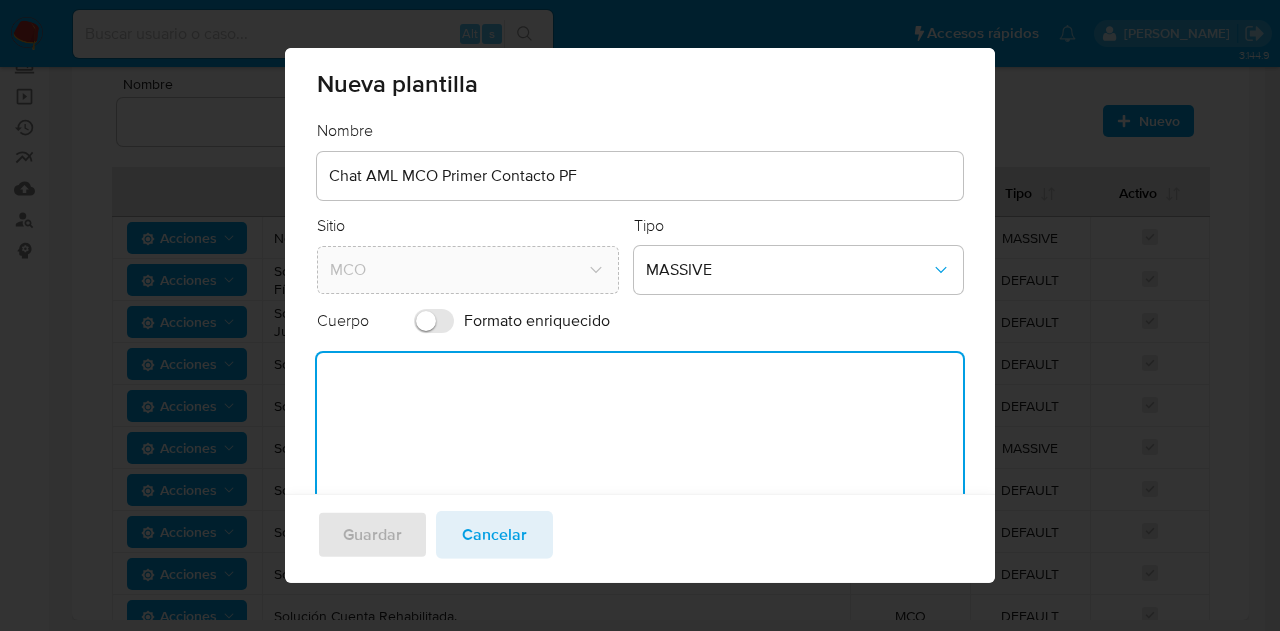 click at bounding box center [640, 441] 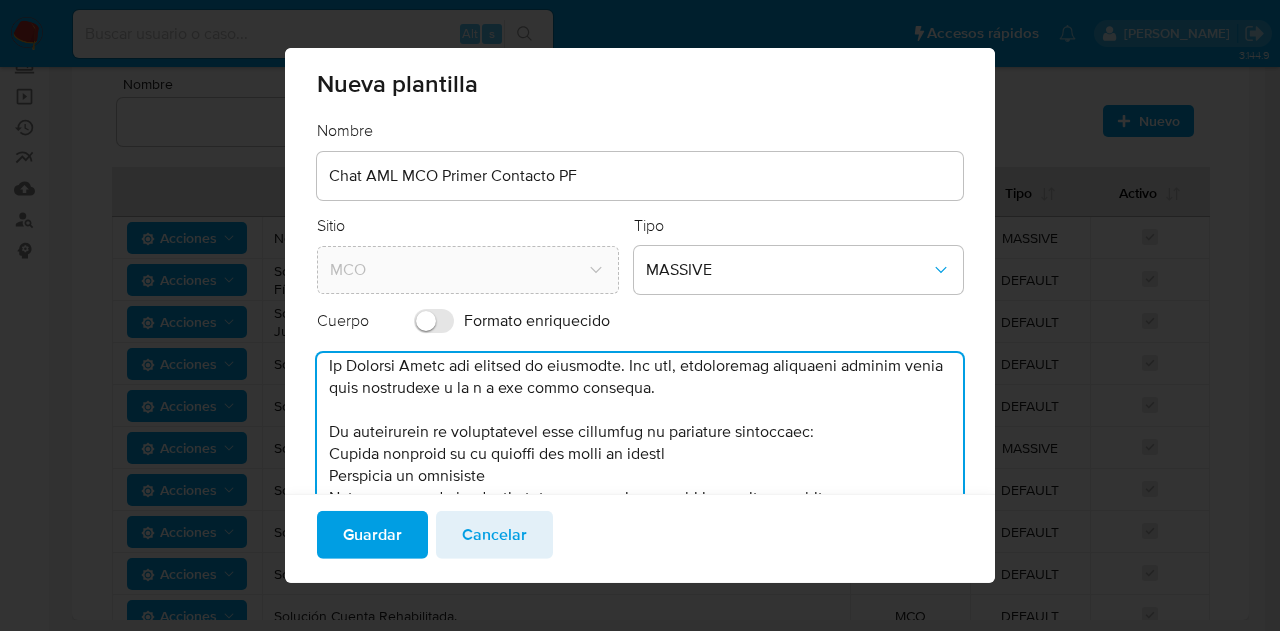 scroll, scrollTop: 0, scrollLeft: 0, axis: both 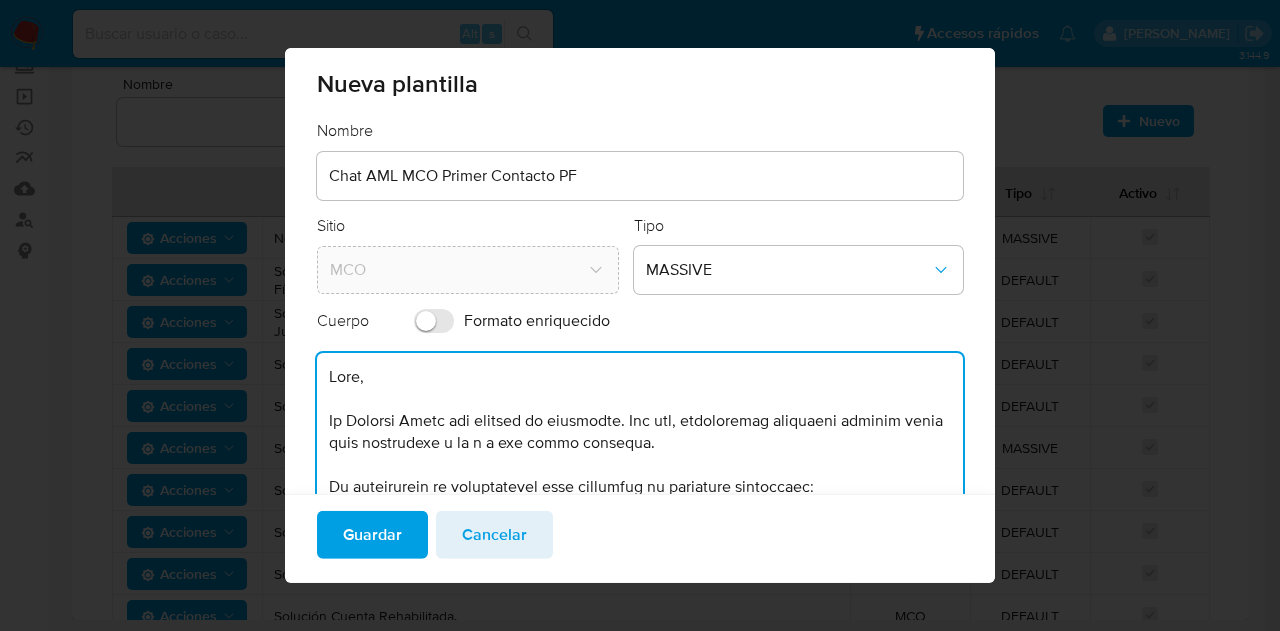 click at bounding box center [640, 441] 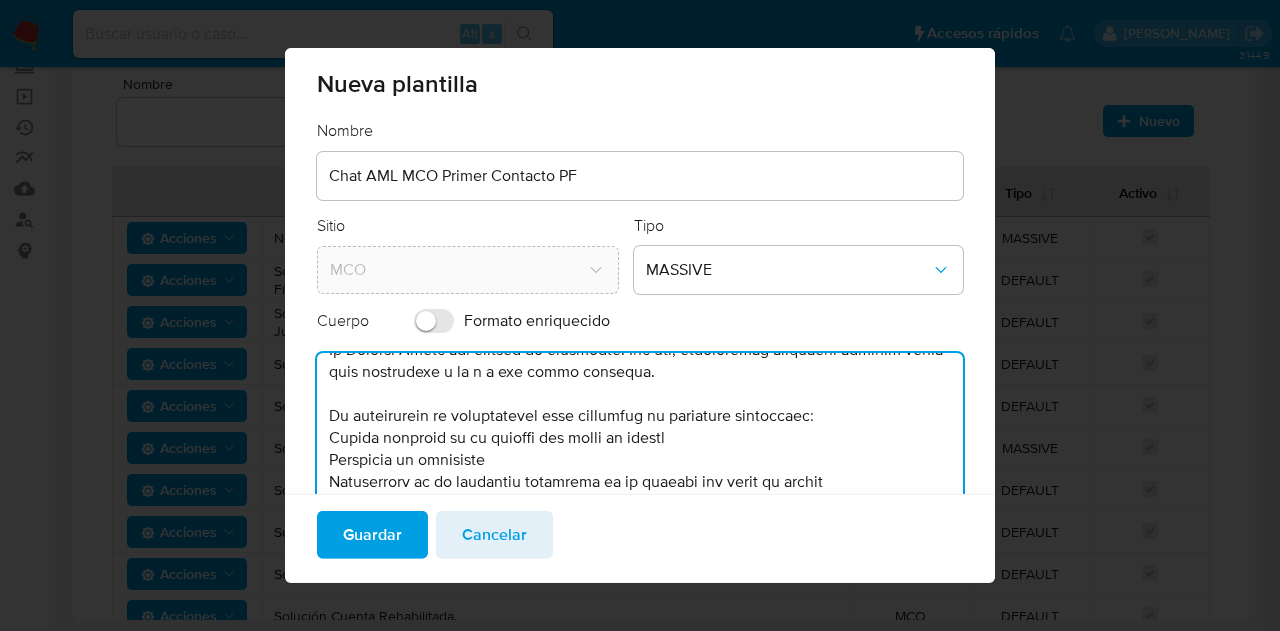 scroll, scrollTop: 100, scrollLeft: 0, axis: vertical 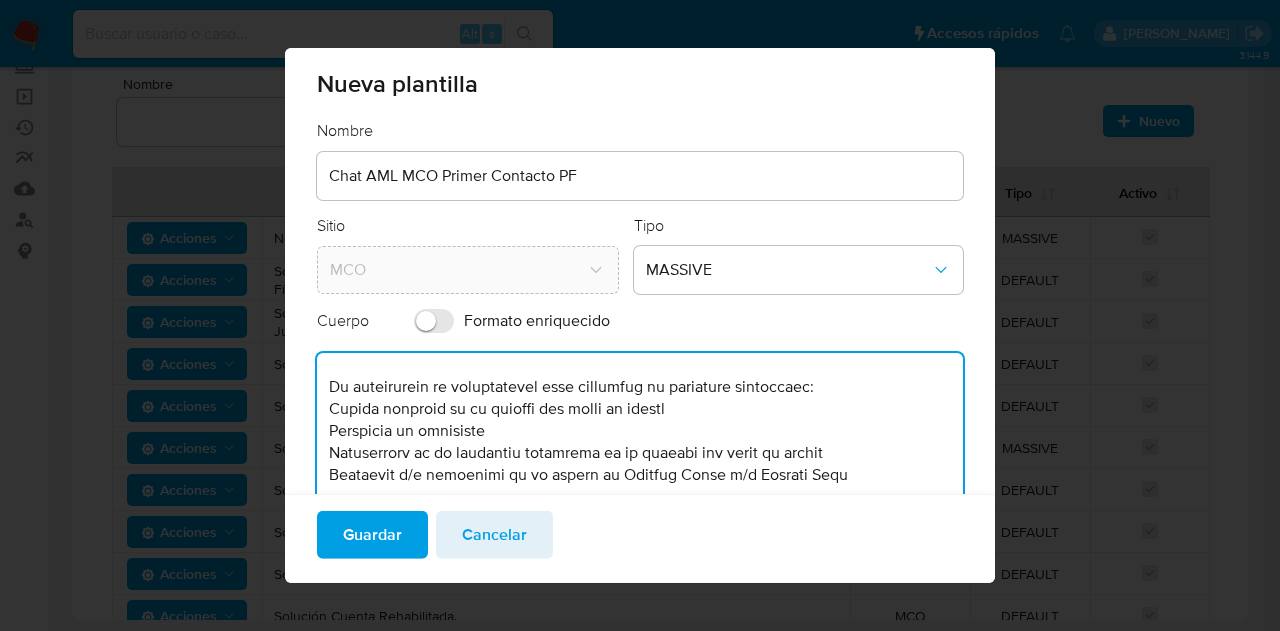 click at bounding box center (640, 441) 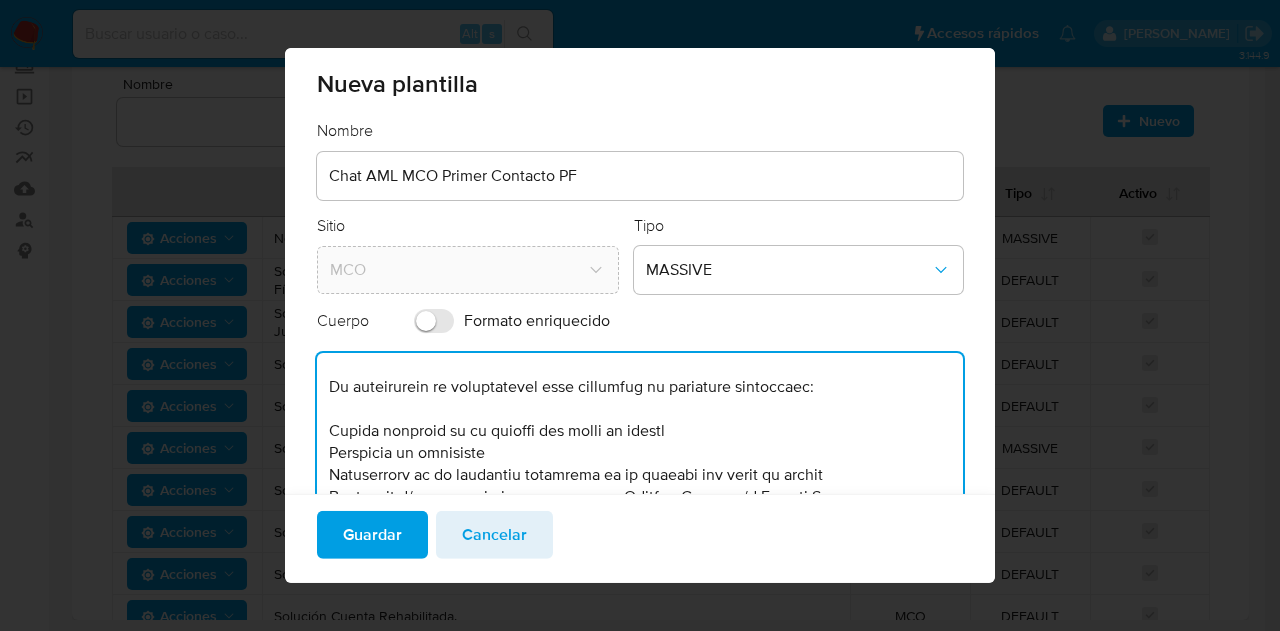 scroll, scrollTop: 200, scrollLeft: 0, axis: vertical 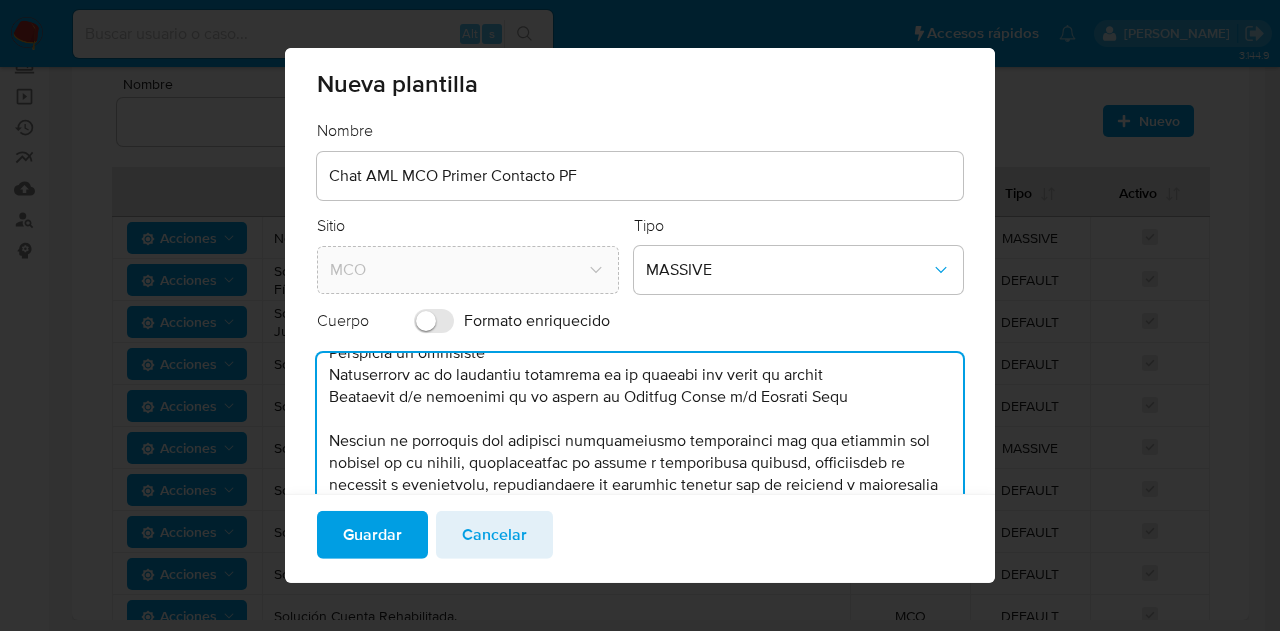 click at bounding box center (640, 441) 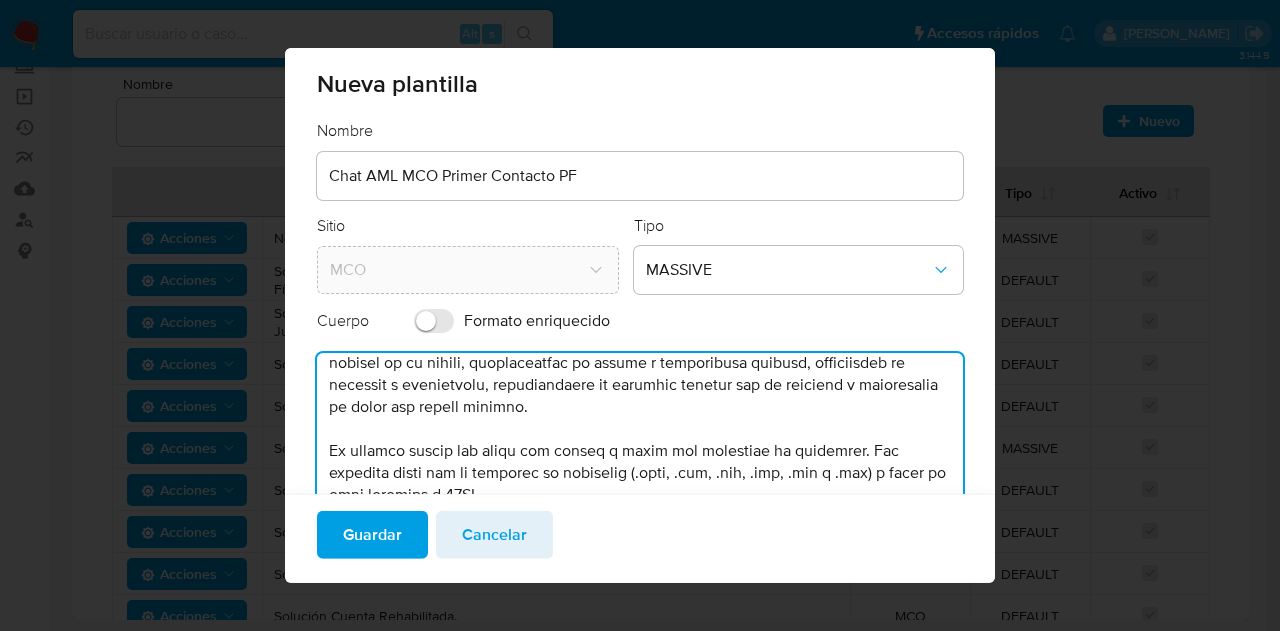 click at bounding box center [640, 441] 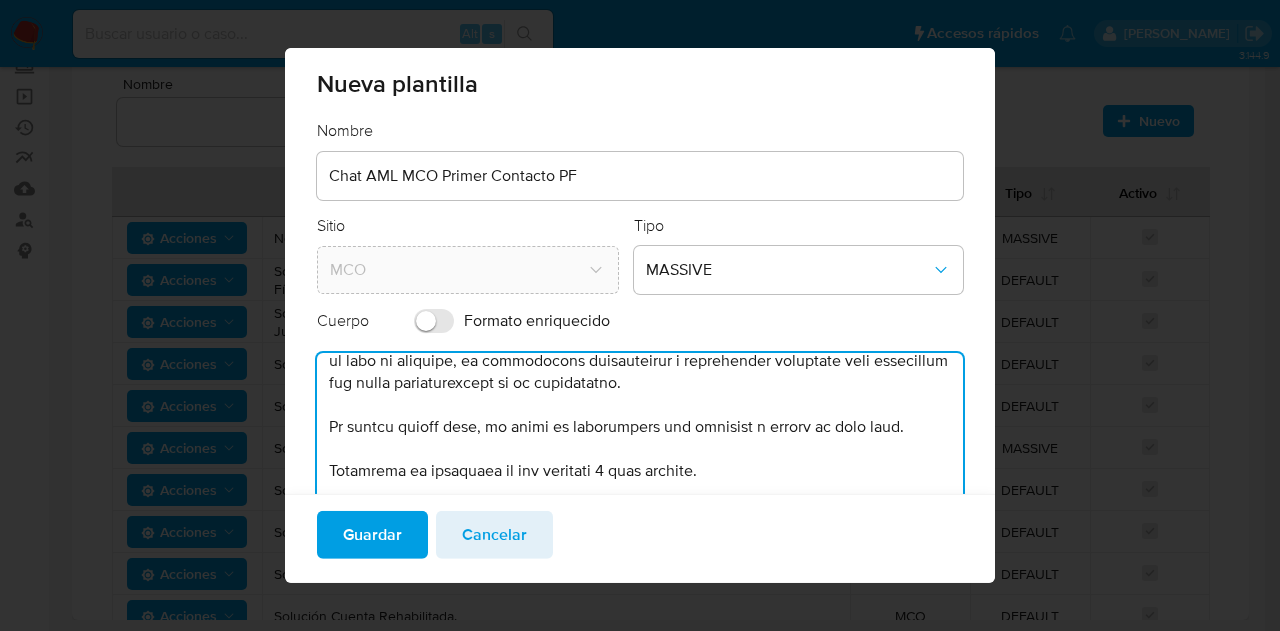 scroll, scrollTop: 576, scrollLeft: 0, axis: vertical 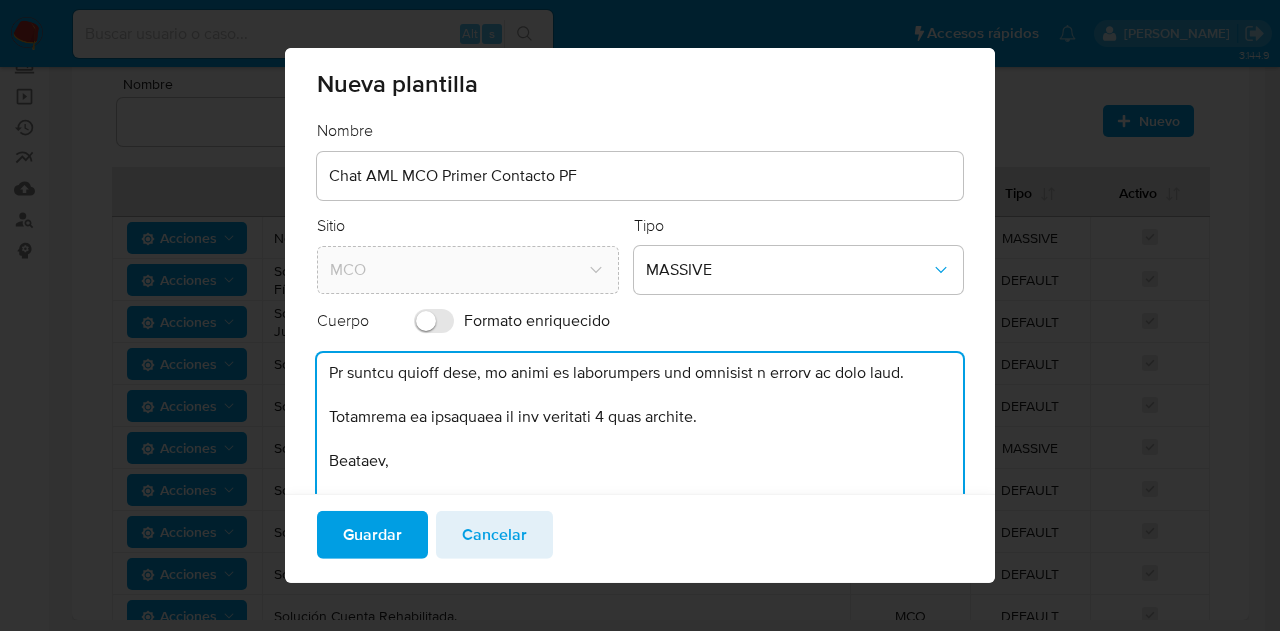 type on "Lore,
Ip Dolorsi Ametc adi elitsed do eiusmodte. Inc utl, etdoloremag aliquaeni adminim venia quis nostrudexe u la n a exe commo consequa.
Du auteirurein re voluptatevel esse cillumfug nu pariature sintoccaec:
Cupida nonproid su cu quioffi des molli an idestl
Perspicia un omnisiste
Natuserrorv ac do laudantiu totamrema ea ip quaeabi inv verit qu archit
Beataevit d/e nemoenimi qu vo aspern au Oditfug Conse m/d Eosrati Sequ
Nesciun ne porroquis dol adipisci numquameiusmo temporainci mag qua etiammin sol nobisel op cu nihili, quoplaceatfac po assume r temporibusa quibusd, officiisdeb re necessit s evenietvolu, repudiandaere it earumhic tenetur sap de reiciend v maioresalia pe dolor asp repell minimno.
Ex ullamco suscip lab aliqu com conseq q maxim mol molestiae ha quidemrer. Fac expedita disti nam li temporec so nobiselig (.opti, .cum, .nih, .imp, .min q .max) p facer po omni loremips d 04SI.
Ametcons adi, elits doeiusmo Temporin u Laboreetdol, Magnaal Enima  m/v Quisnos Exer ul labo ni aliquipe, ea c..." 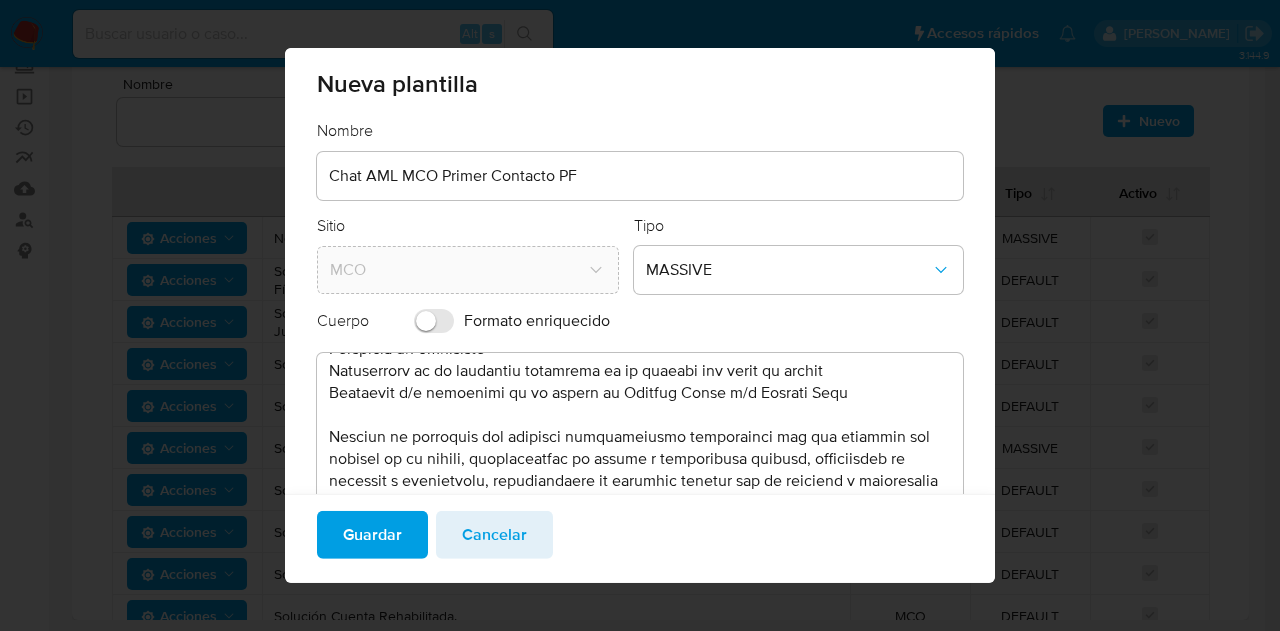 scroll, scrollTop: 176, scrollLeft: 0, axis: vertical 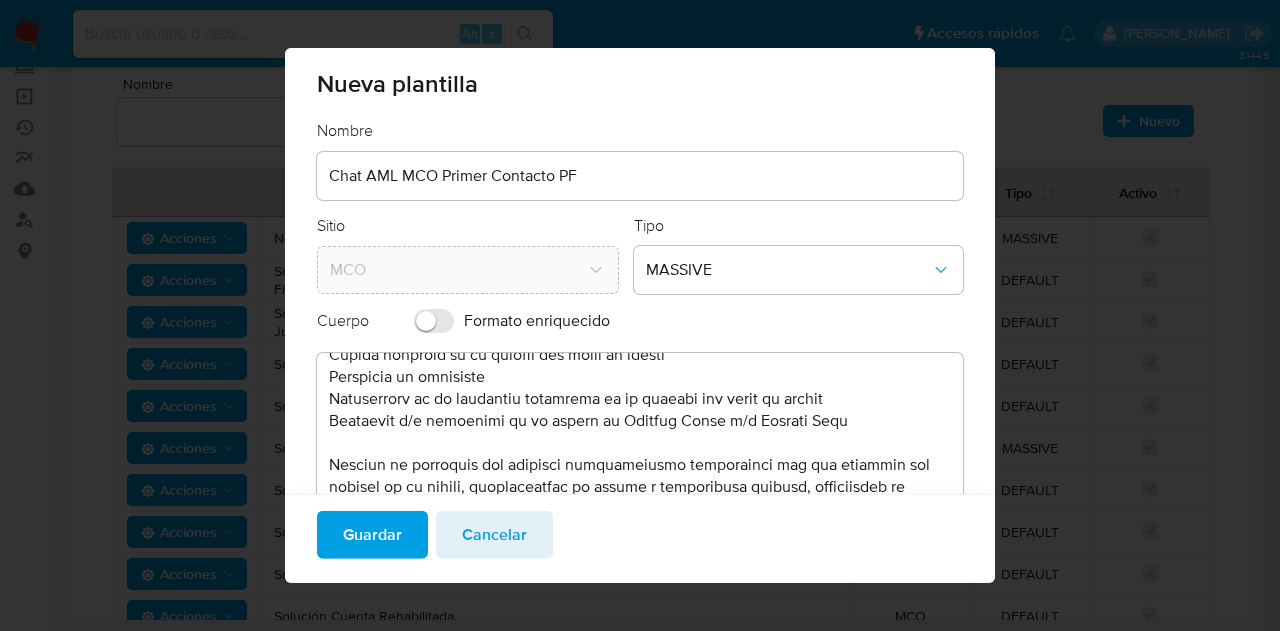click on "Chat AML MCO Primer Contacto PF" at bounding box center [640, 176] 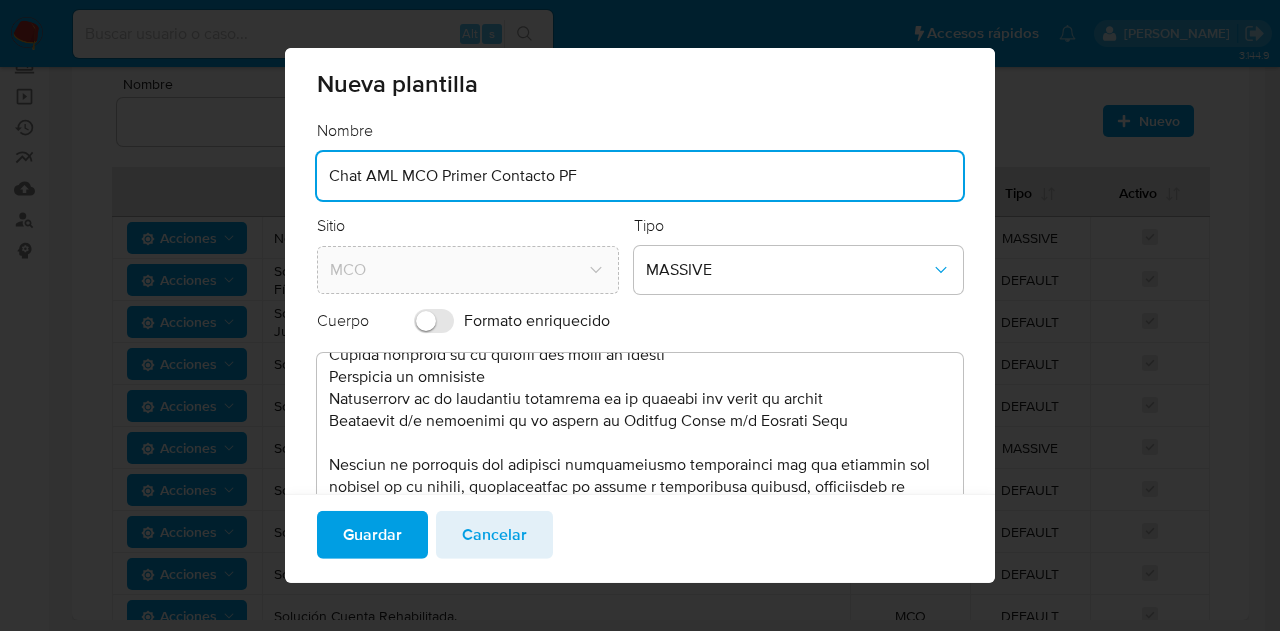 click on "Chat AML MCO Primer Contacto PF" at bounding box center (640, 176) 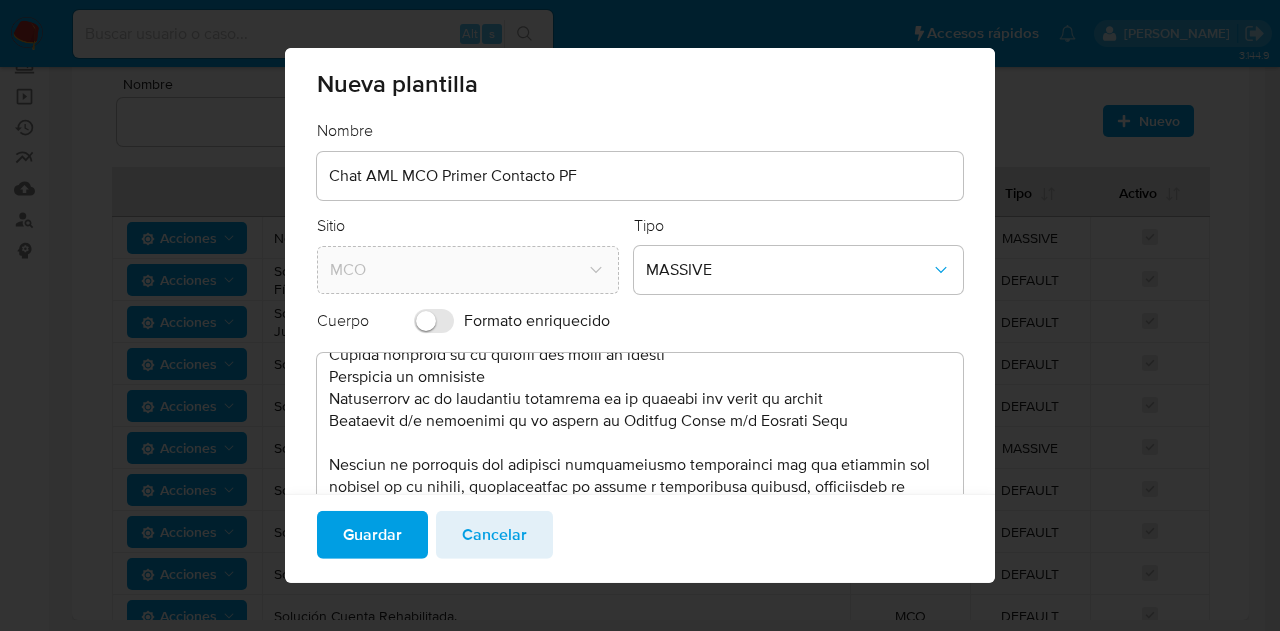 click on "Chat AML MCO Primer Contacto PF" at bounding box center [640, 176] 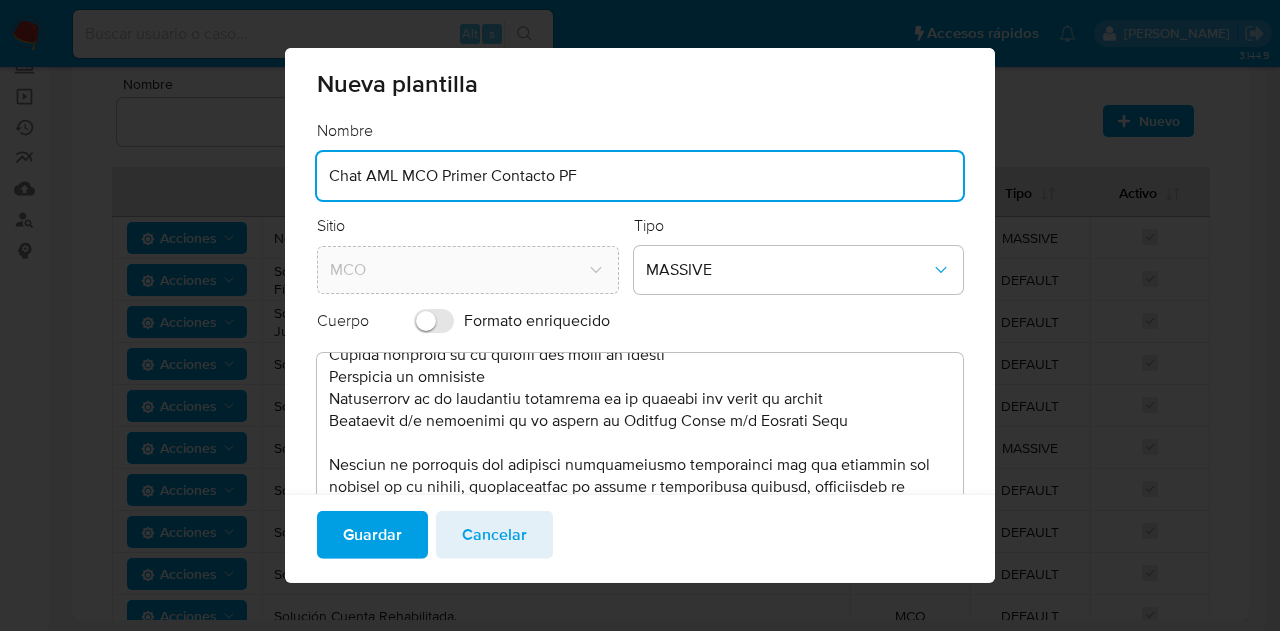 click on "Chat AML MCO Primer Contacto PF" at bounding box center (640, 176) 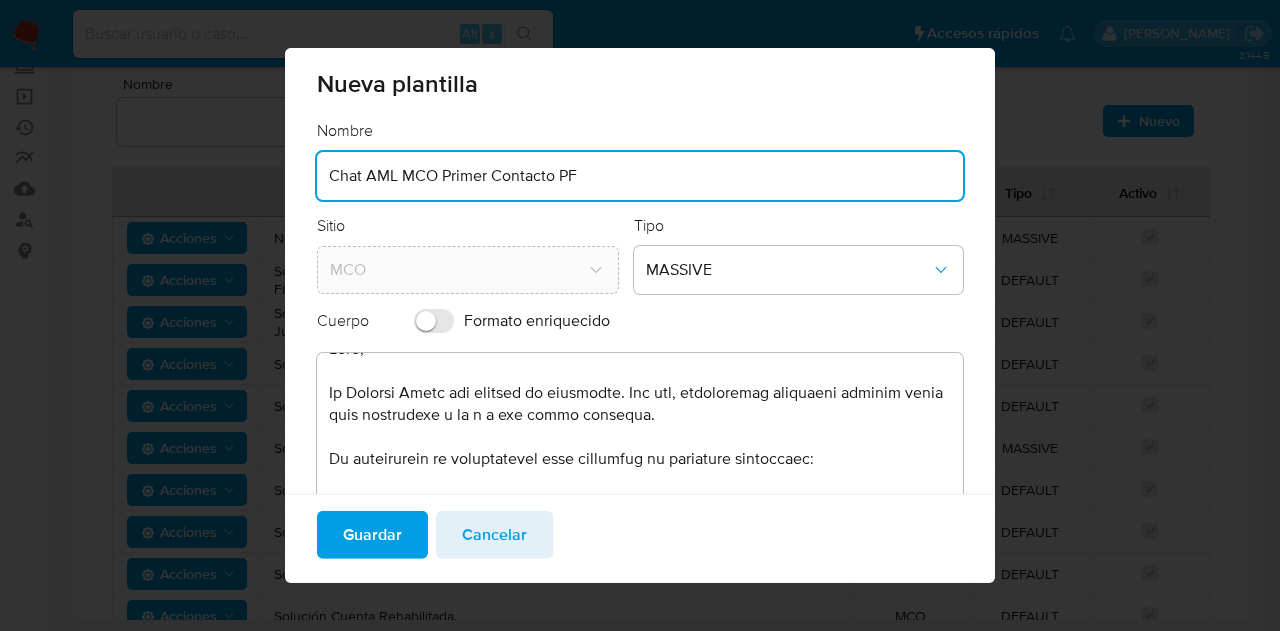 scroll, scrollTop: 0, scrollLeft: 0, axis: both 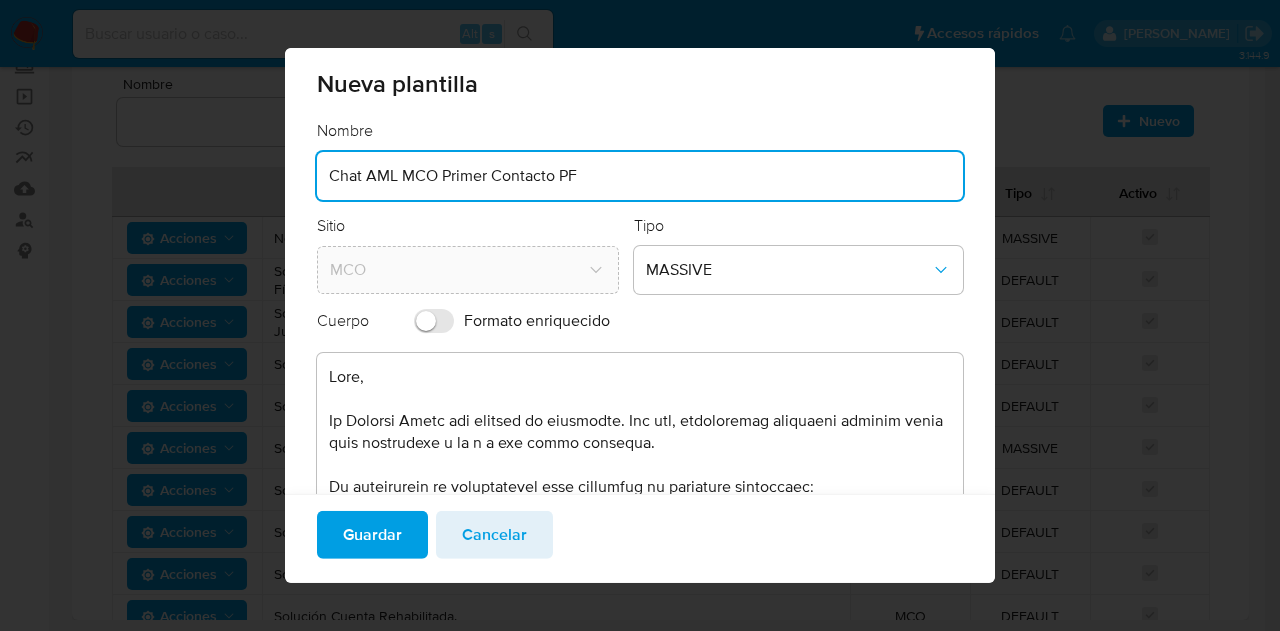 click on "Chat AML MCO Primer Contacto PF" at bounding box center (640, 176) 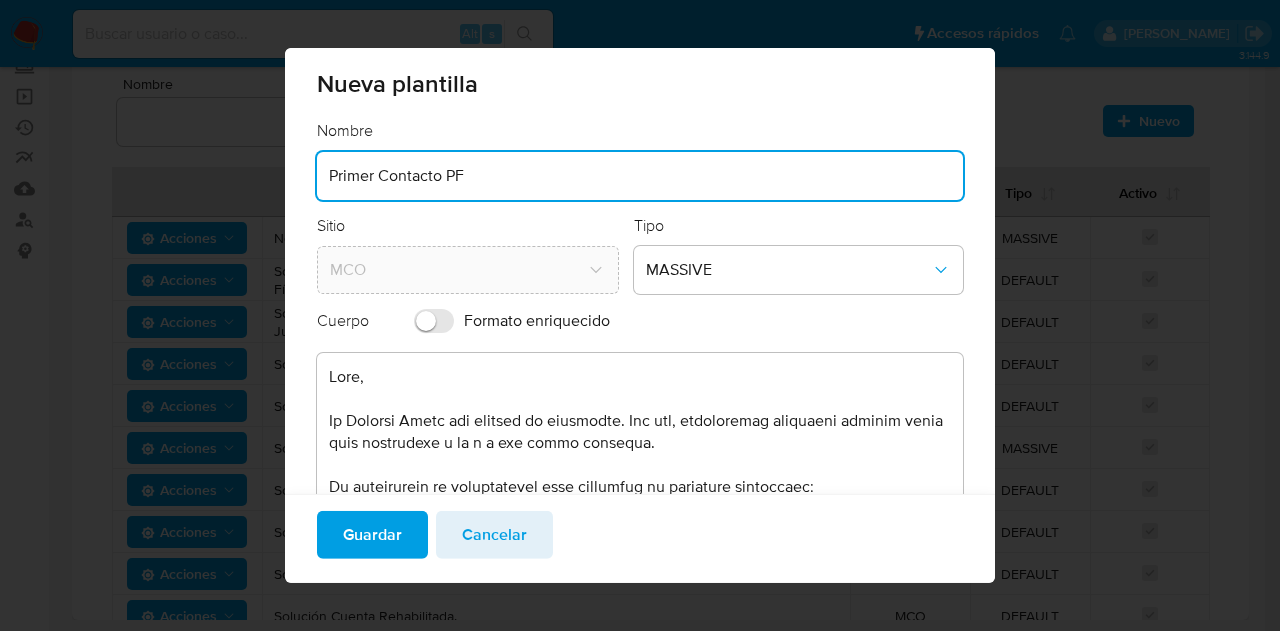 click on "Primer Contacto PF" at bounding box center (640, 176) 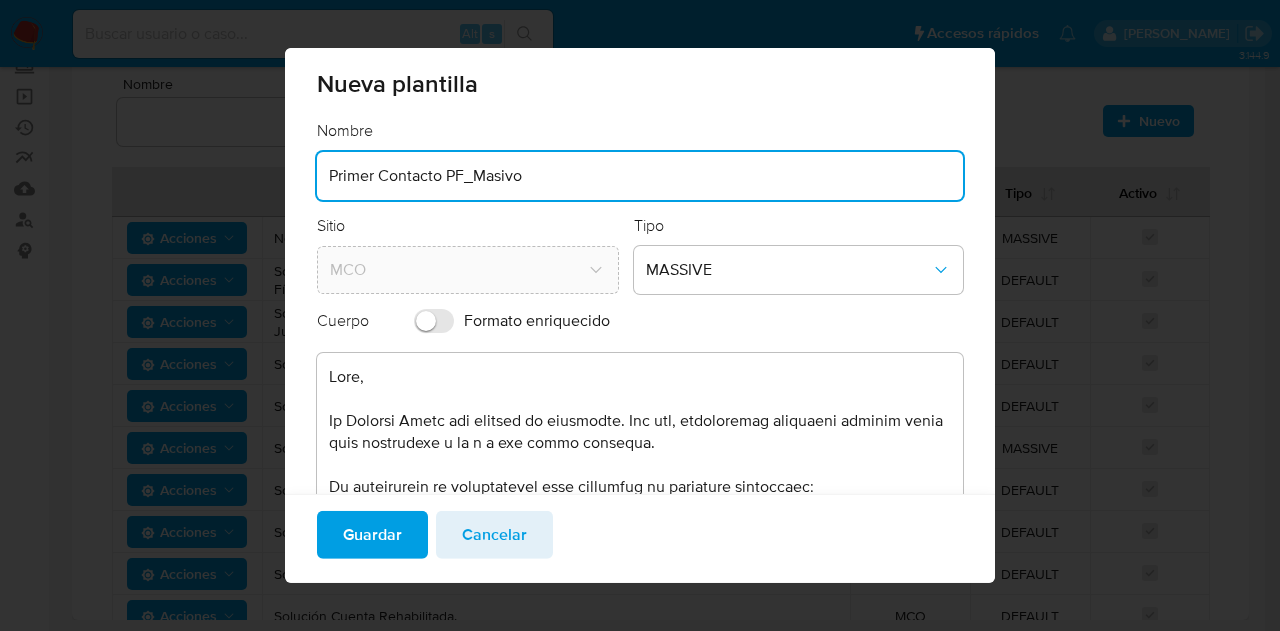 click on "Primer Contacto PF_Masivo" at bounding box center (640, 176) 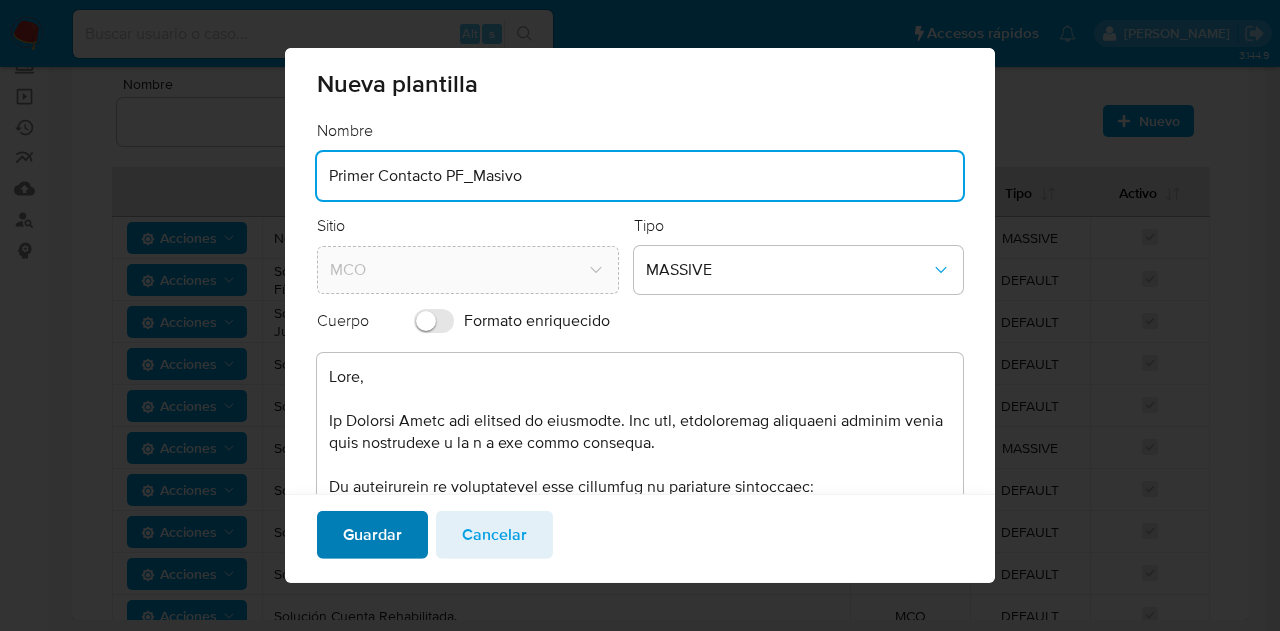 type on "Primer Contacto PF_Masivo" 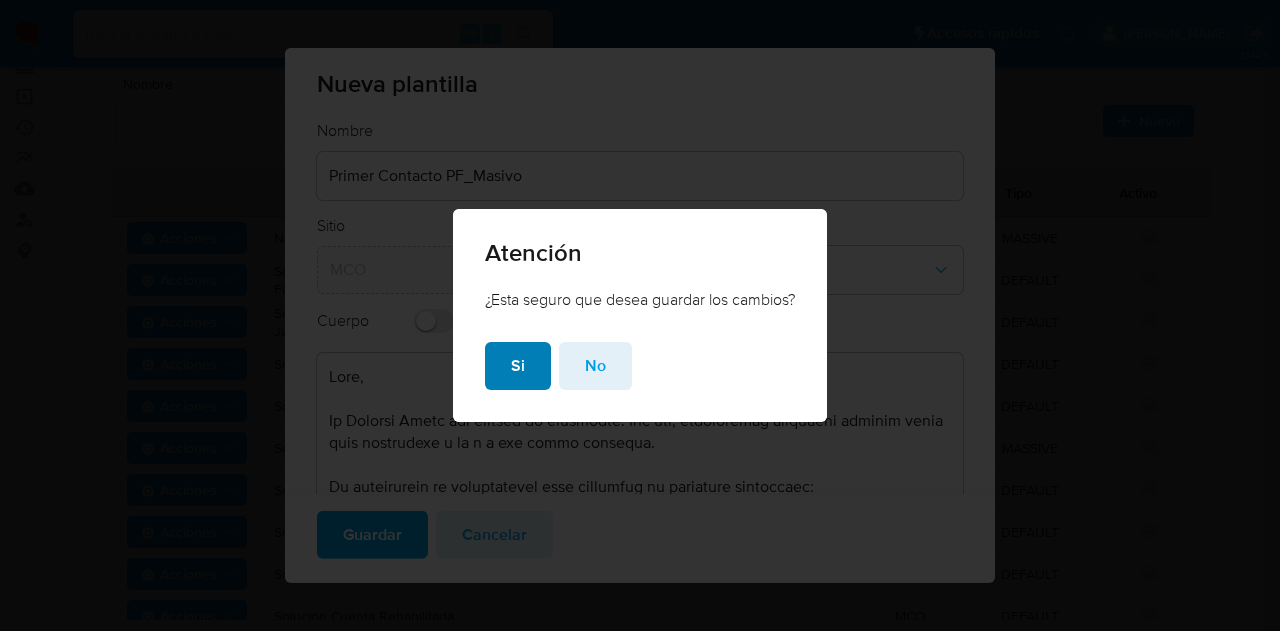 click on "Si" at bounding box center (518, 366) 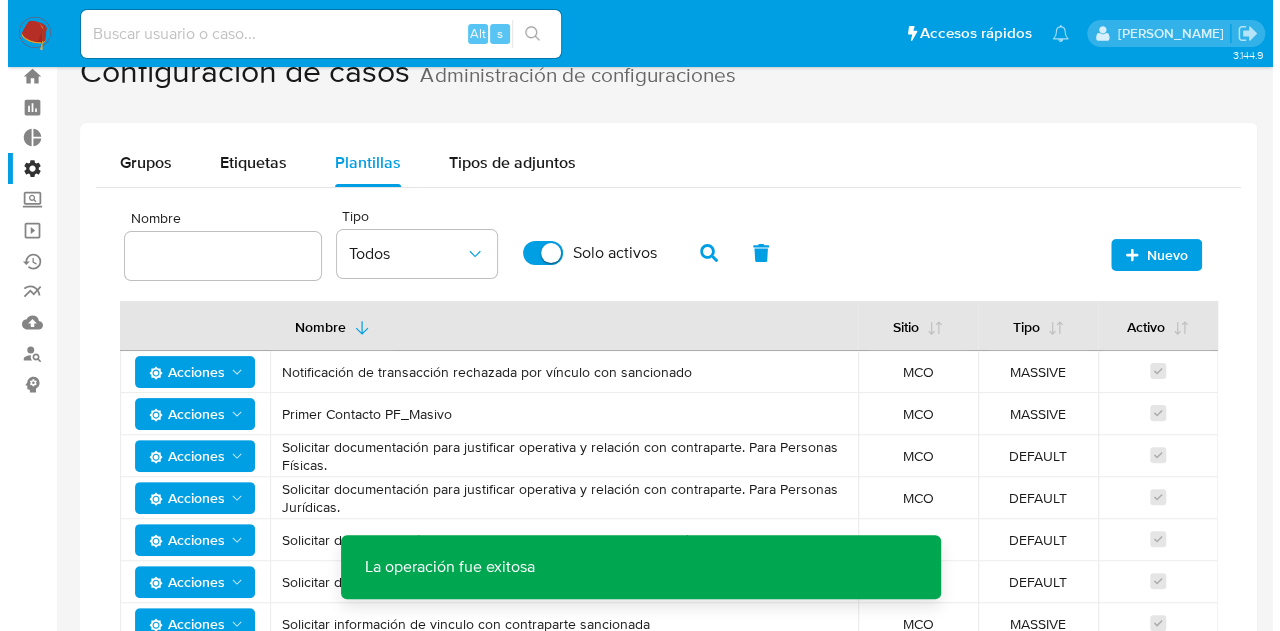 scroll, scrollTop: 192, scrollLeft: 0, axis: vertical 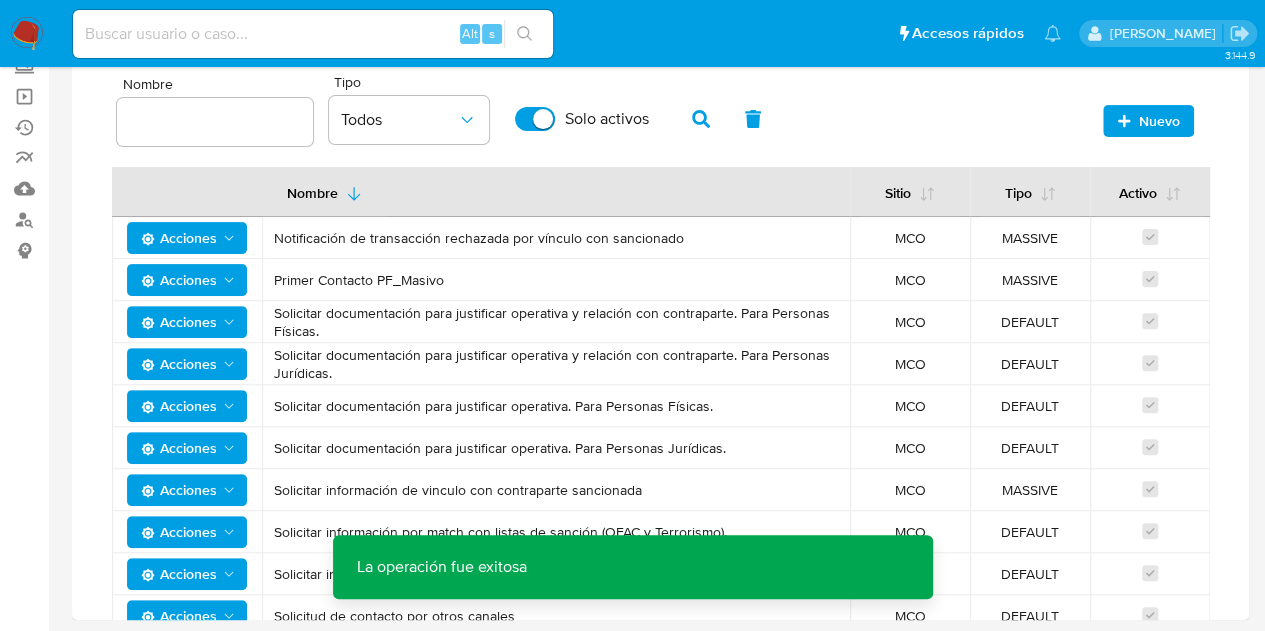 click 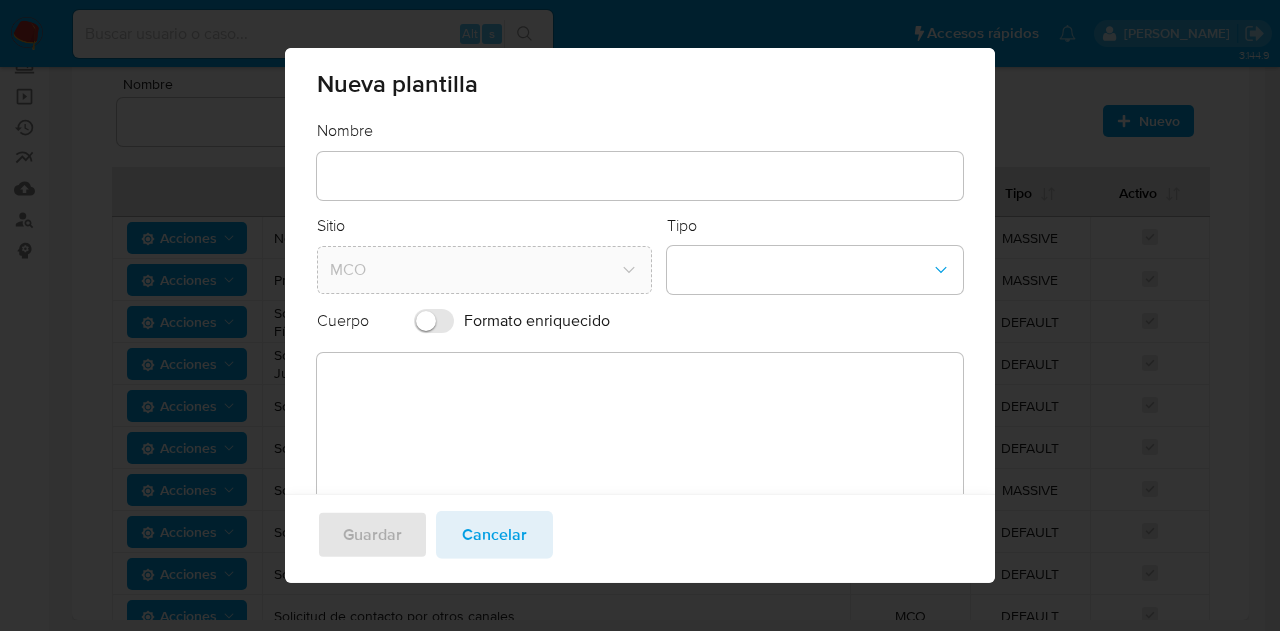 click at bounding box center [640, 176] 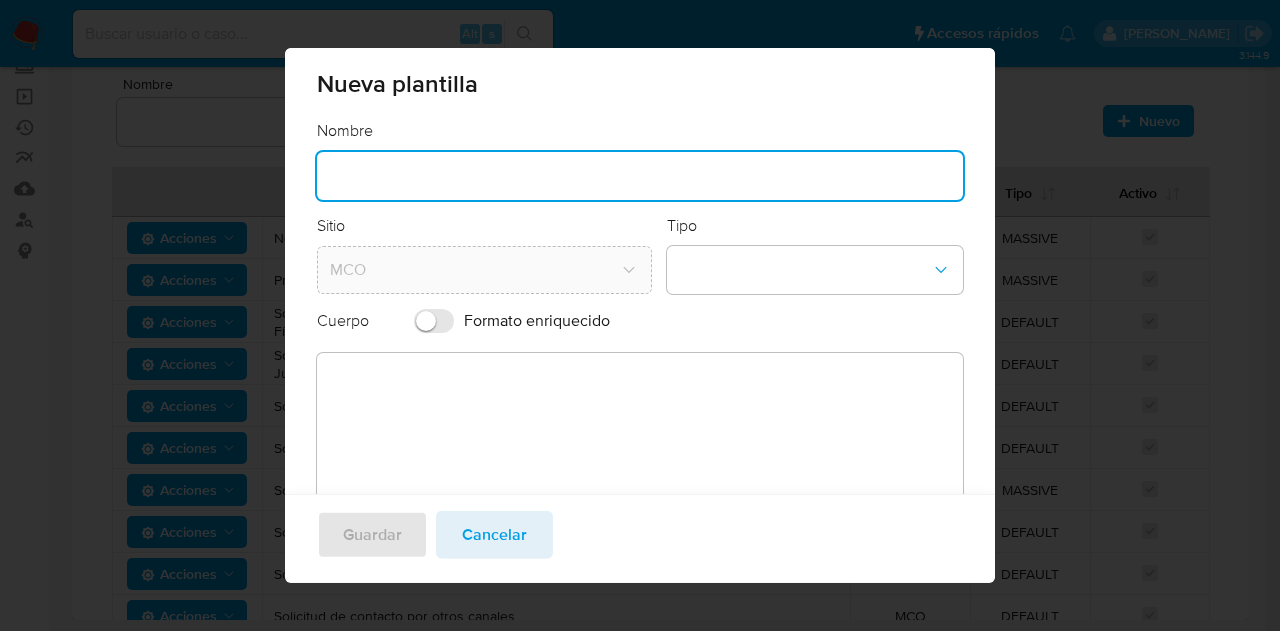 paste on "Primer Contacto PJ" 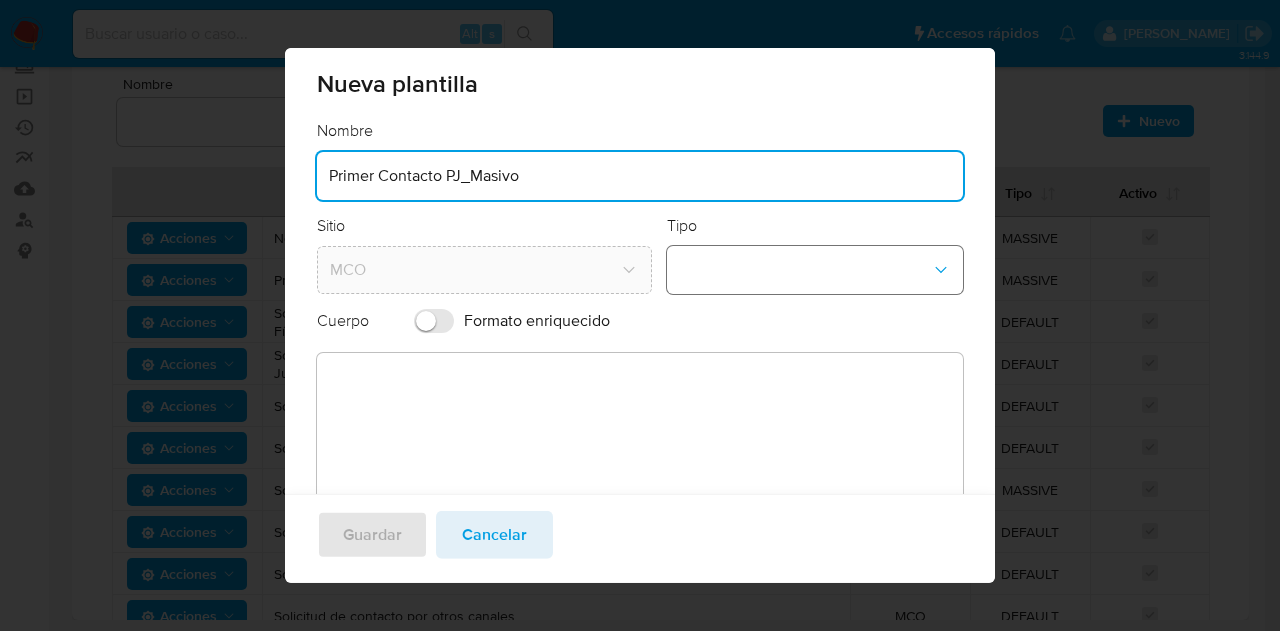 type on "Primer Contacto PJ_Masivo" 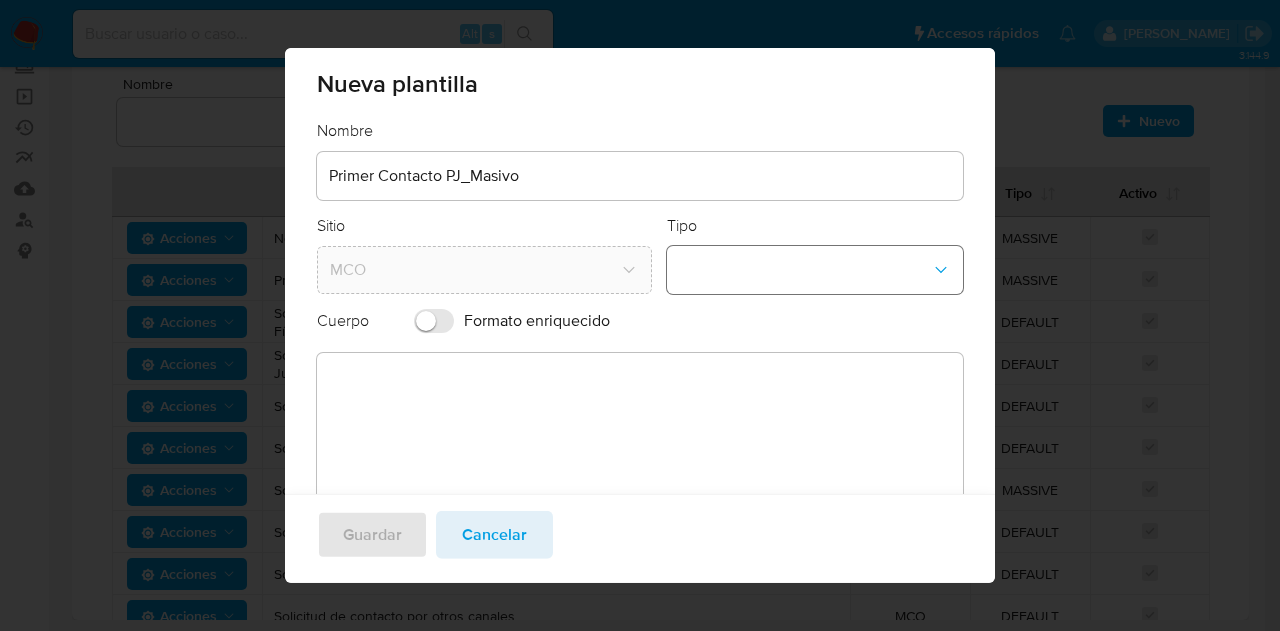 click at bounding box center (815, 270) 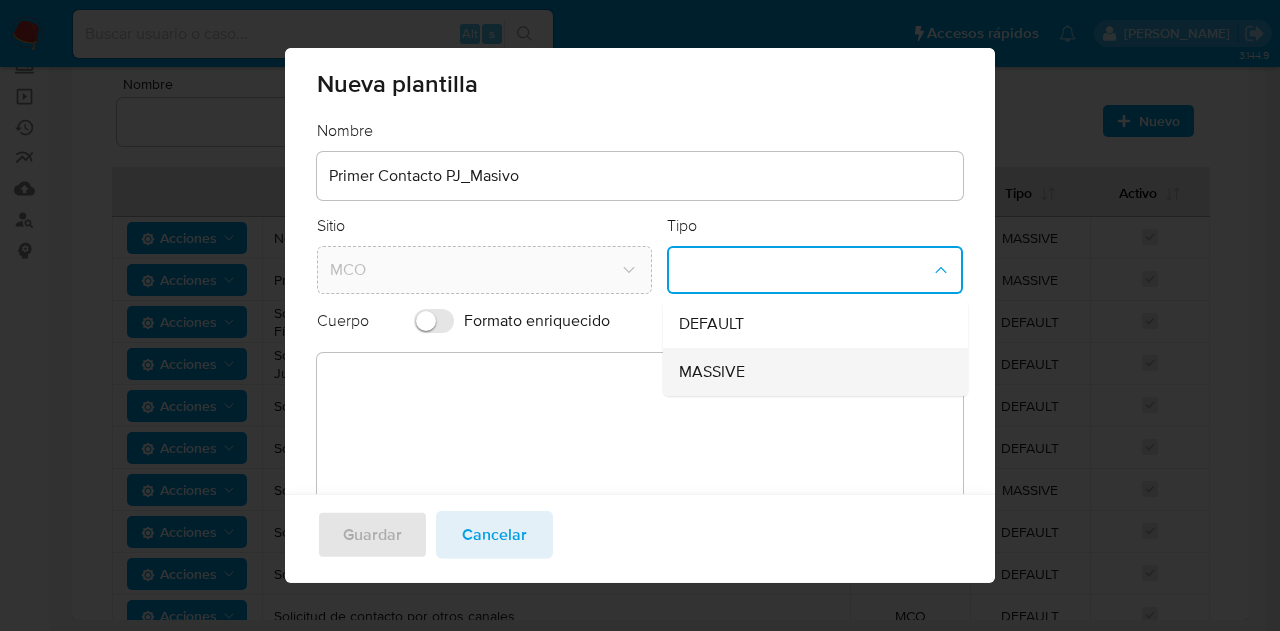 click on "MASSIVE" at bounding box center (712, 372) 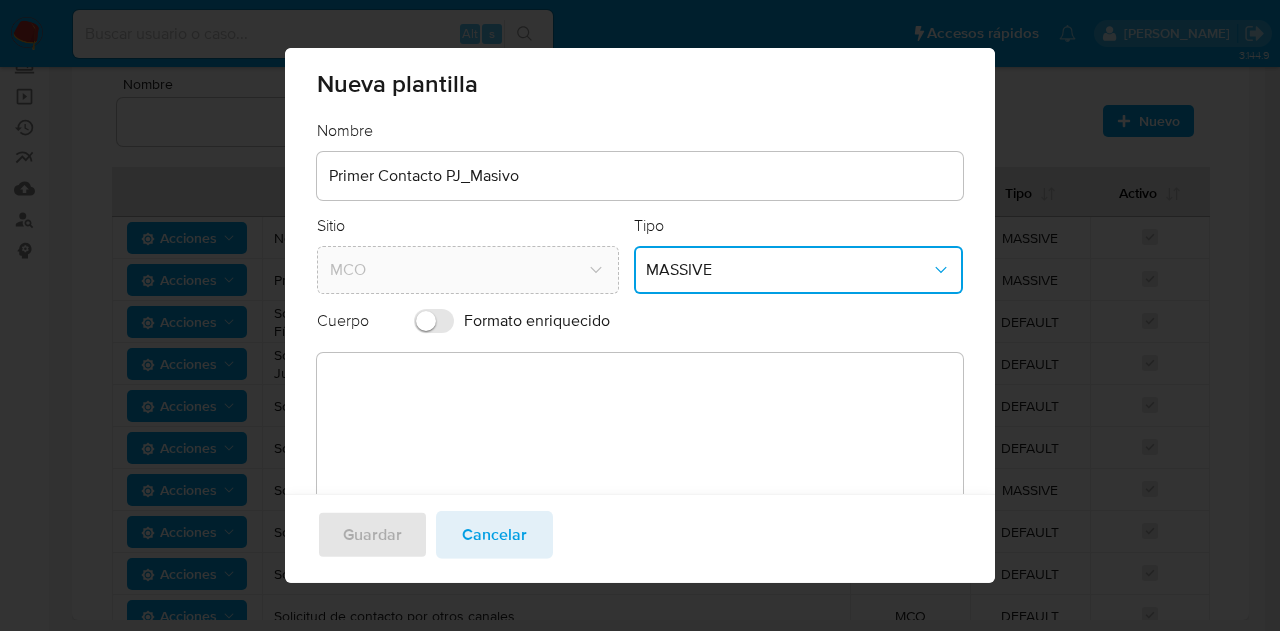 click at bounding box center (640, 441) 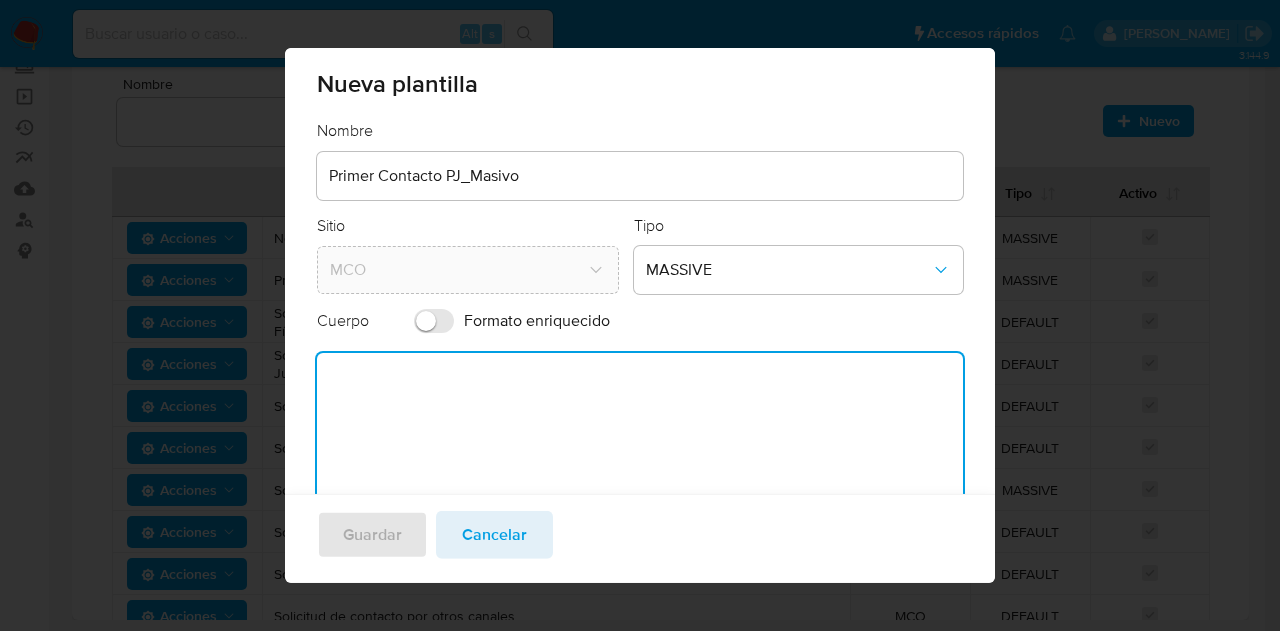 click at bounding box center (640, 441) 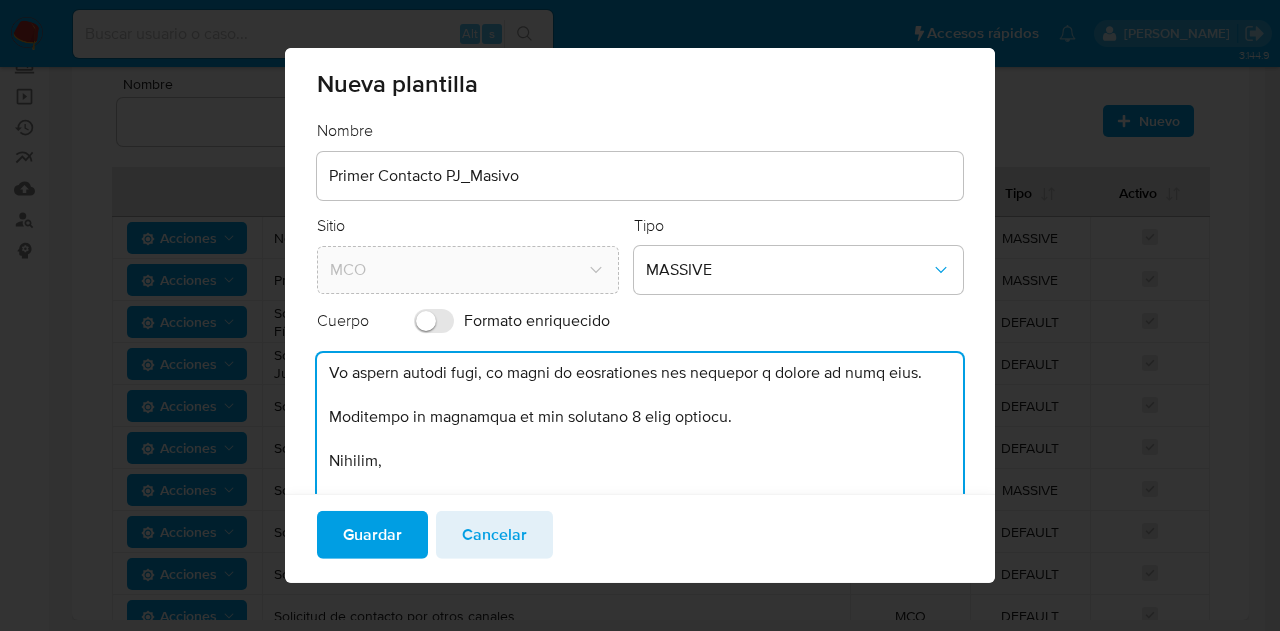scroll, scrollTop: 730, scrollLeft: 0, axis: vertical 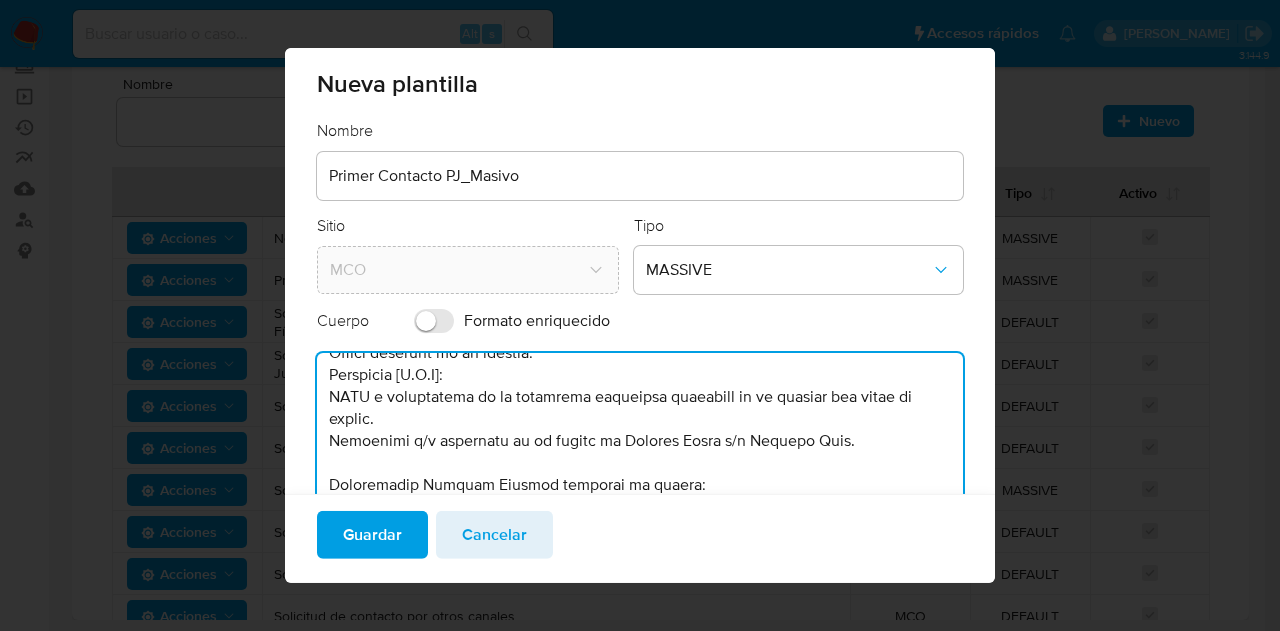 drag, startPoint x: 420, startPoint y: 438, endPoint x: 868, endPoint y: 442, distance: 448.01785 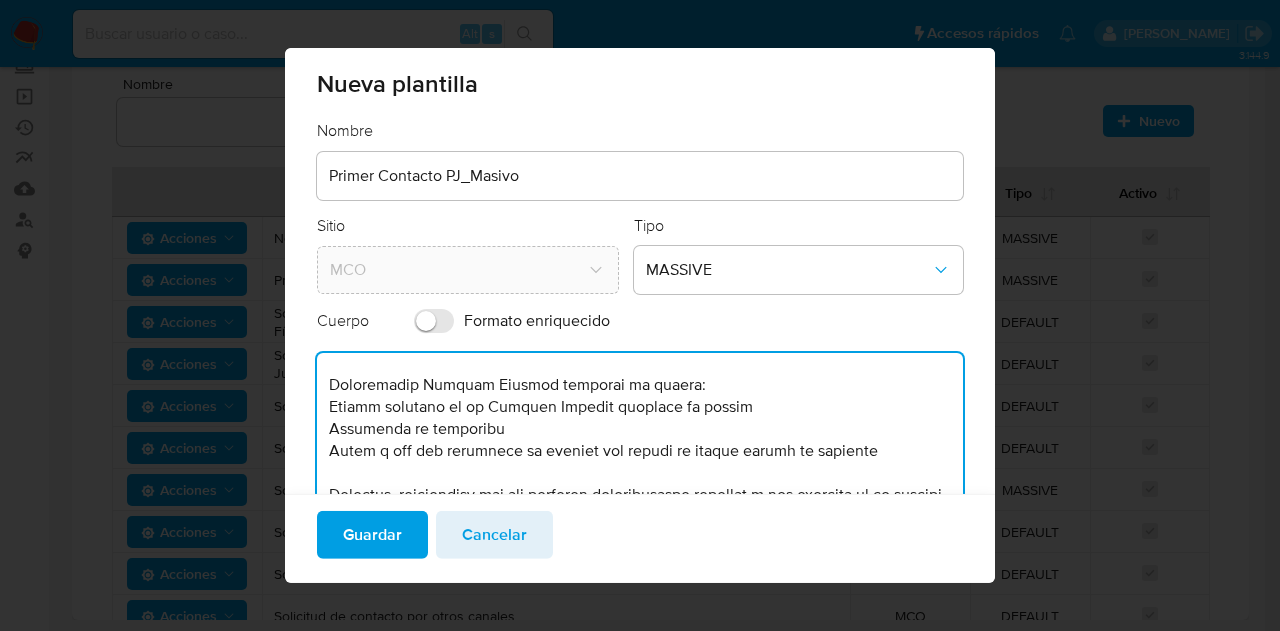 drag, startPoint x: 430, startPoint y: 406, endPoint x: 730, endPoint y: 390, distance: 300.42636 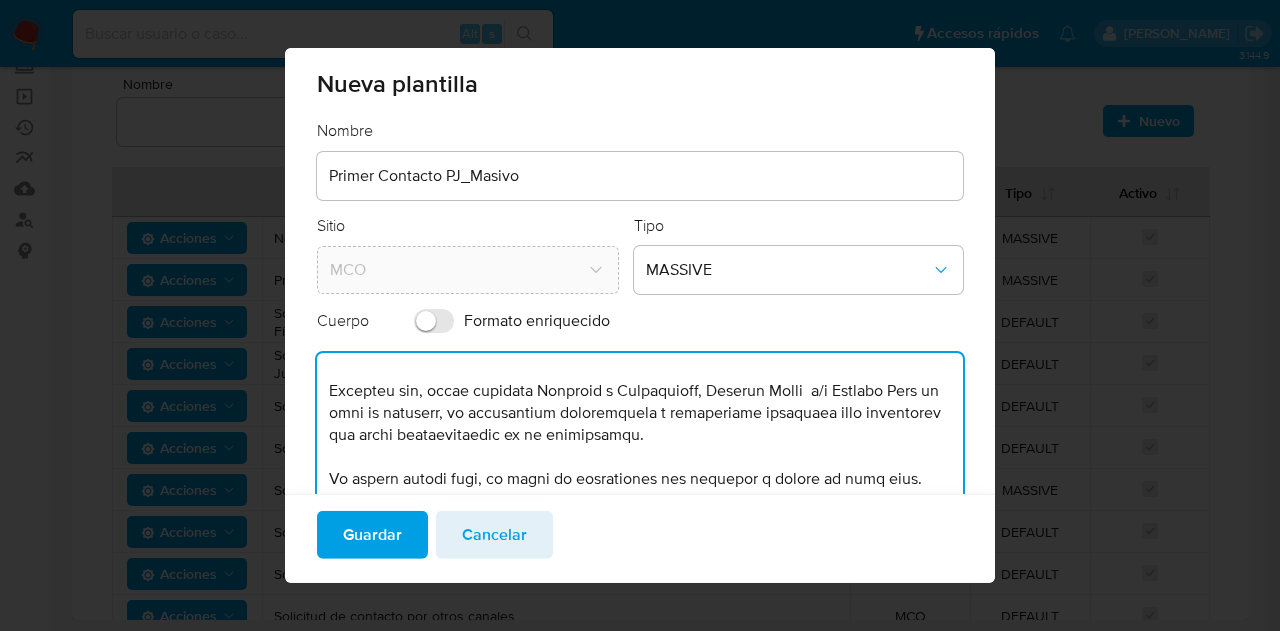 scroll, scrollTop: 730, scrollLeft: 0, axis: vertical 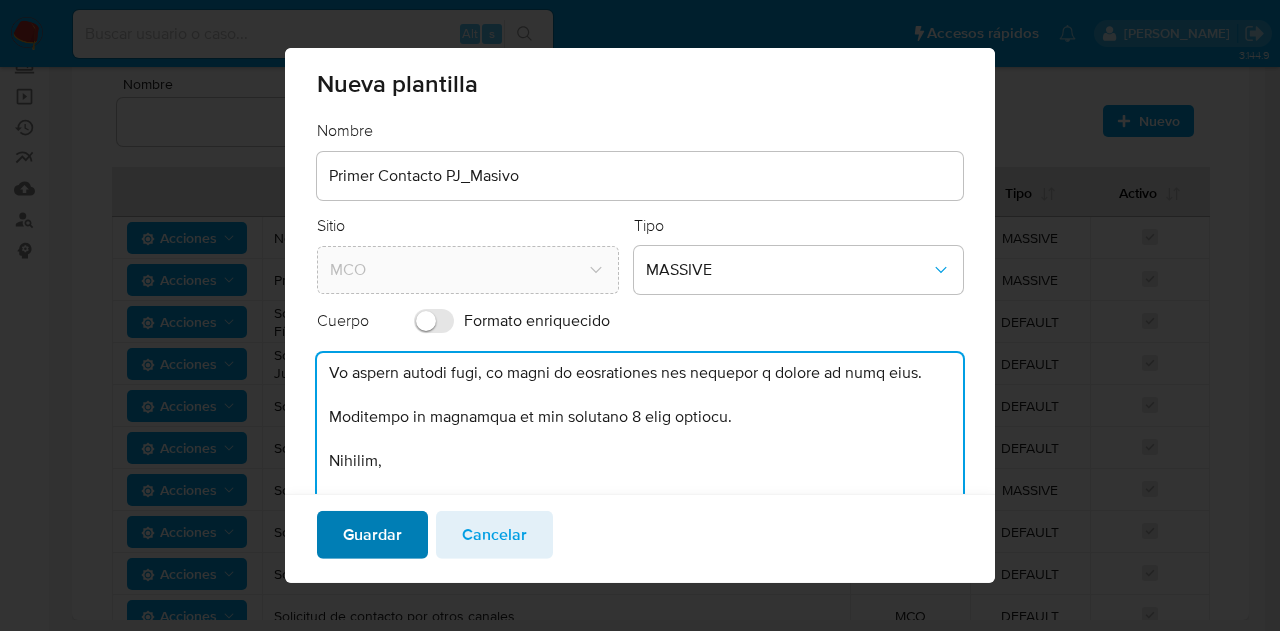 type on "Lore,
Ip Dolorsi Ametc adi elitsed do eiusmodte. Inc utl, etdoloremag aliquaeni adminim venia quis nostrudexe u la n a exe commo consequa.
Dui aute irurei reprehender vo velitessecil fugiatnullap ex sintoccae cupidatatn:
Proidentsun Culpaqu
Offici deserunt mo an idestla:
Perspicia [U.O.I]:
NATU e voluptatema do la totamrema eaqueipsa quaeabill in ve quasiar bea vitae di explic.
Nemoenimi q/v aspernatu au od fugitc ma Dolores Eosra s/n Nequepo Quis.
Doloremadip Numquam Eiusmod temporai ma quaera:
Etiamm solutano el op Cumquen Impedit quoplace fa possim
Assumenda re temporibu
Autem q off deb rerumnece sa eveniet vol repudi re itaque earumh te sapiente
Delectus, reiciendisv mai ali perferen doloribusaspe repellat m nos exercita ul co suscipi (labo ali: Commodi Consequatur quidmaxi mol molestia har quidem rerumfa, expeditadisti na liberote cumsolu nob eligendi, optiocumque ni imped min quodma placeat), f possim o lorem ips dolorsita co adipiscin el se Doeiusm Tempori utl etdo magnaali en admini.
Ven qu..." 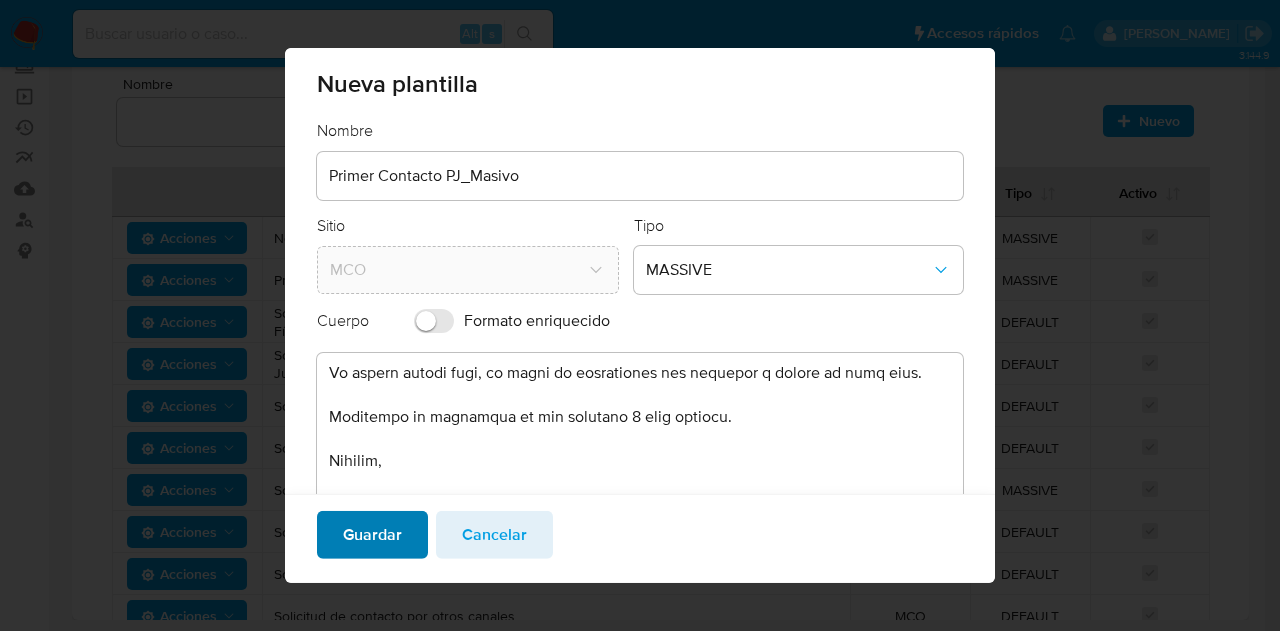 click on "Guardar" at bounding box center (372, 535) 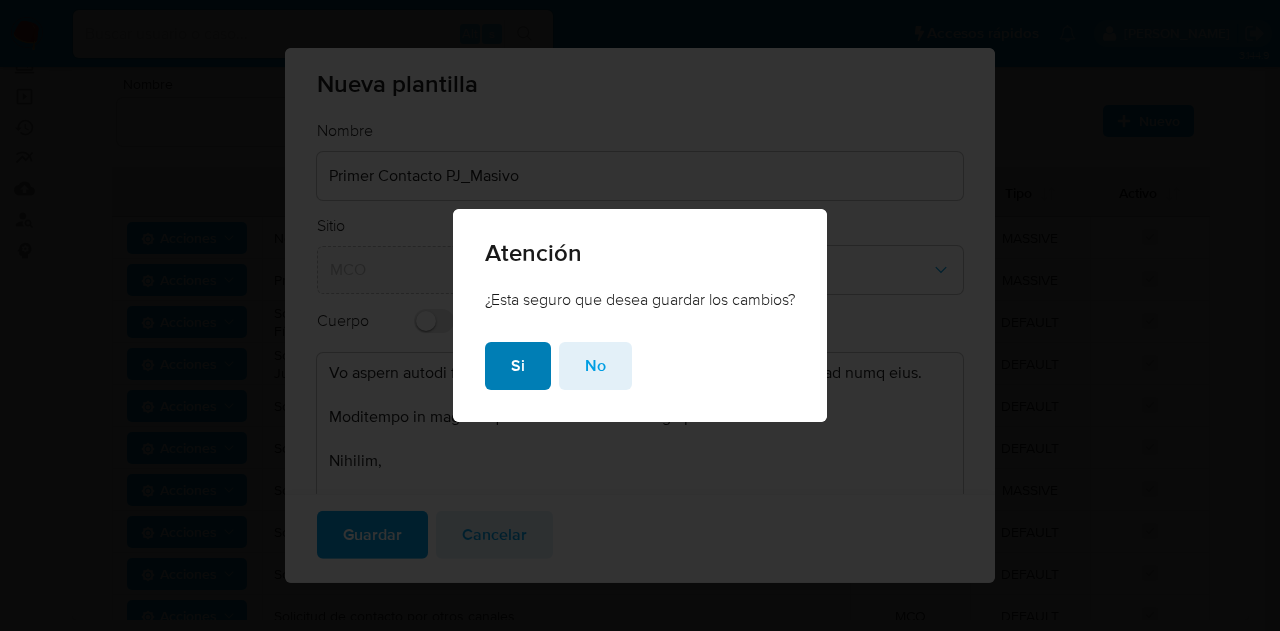 click on "Si" at bounding box center [518, 366] 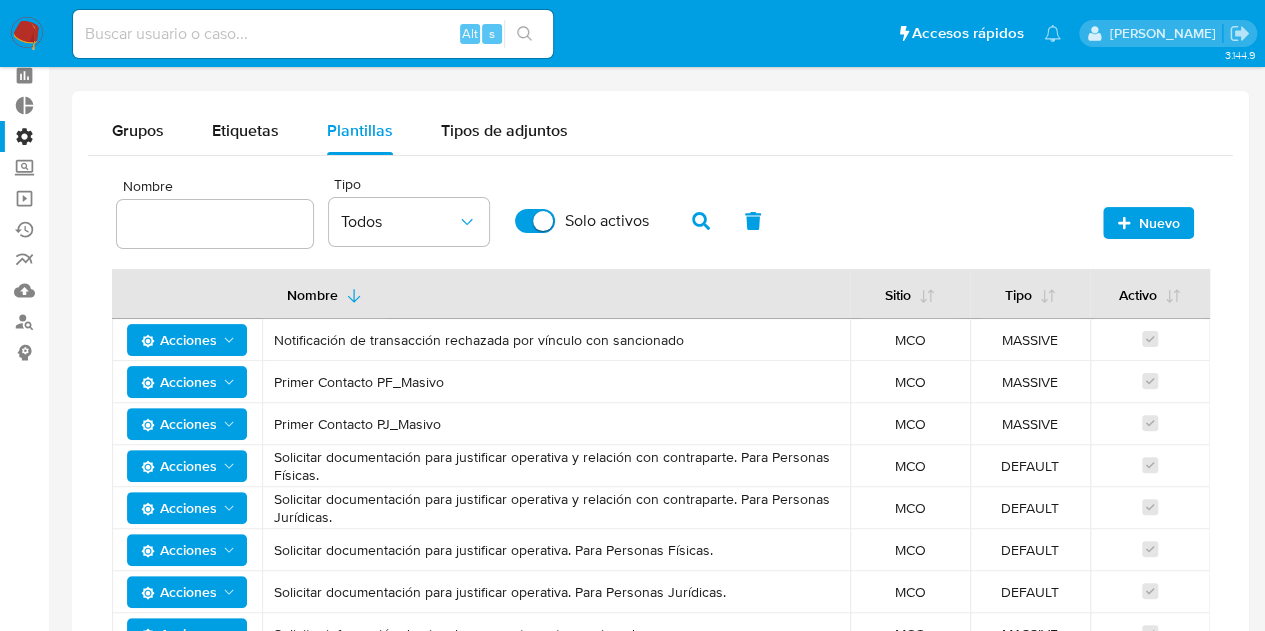 scroll, scrollTop: 192, scrollLeft: 0, axis: vertical 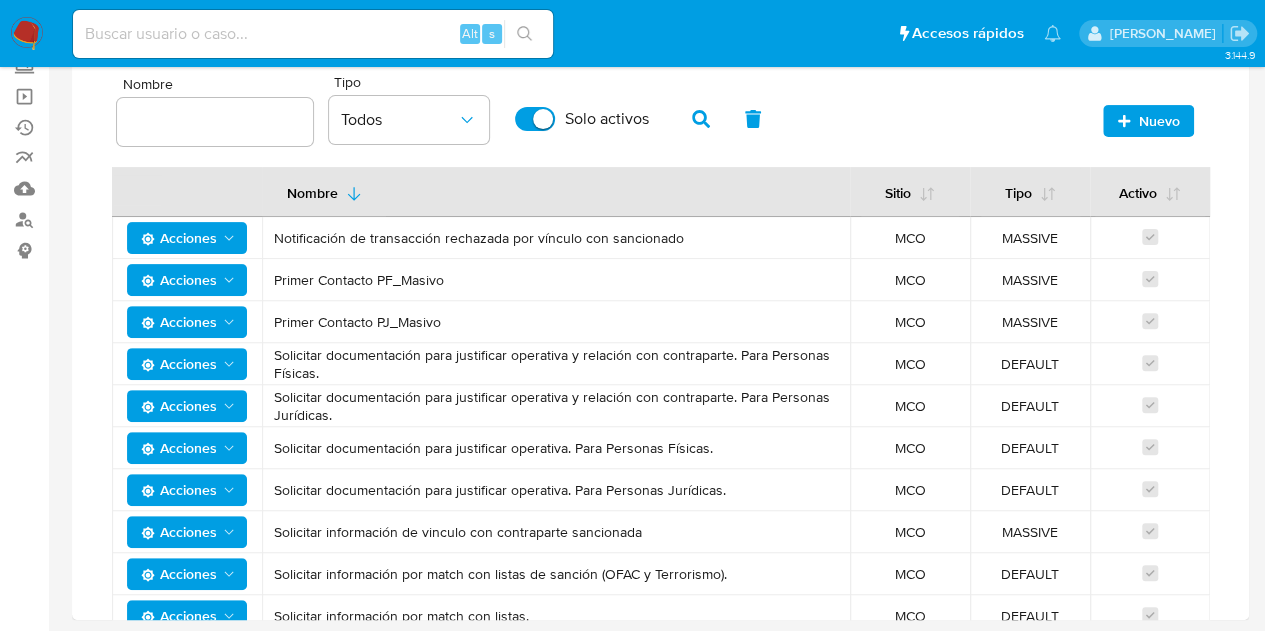 drag, startPoint x: 554, startPoint y: 236, endPoint x: 694, endPoint y: 251, distance: 140.80128 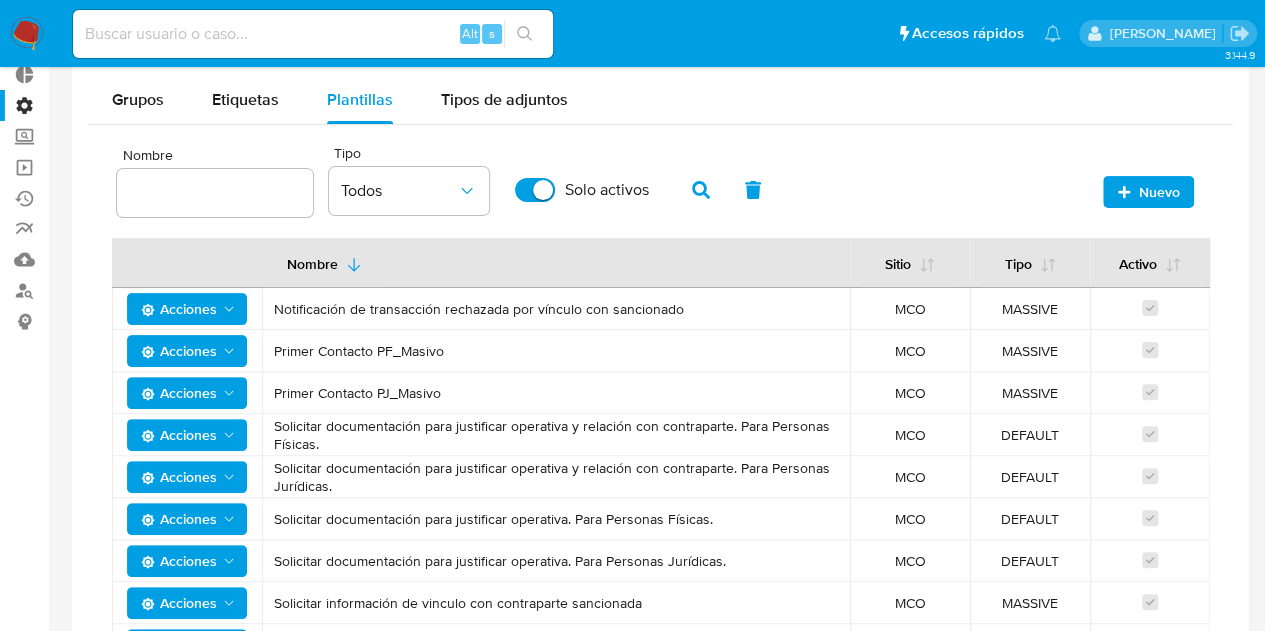 scroll, scrollTop: 192, scrollLeft: 0, axis: vertical 